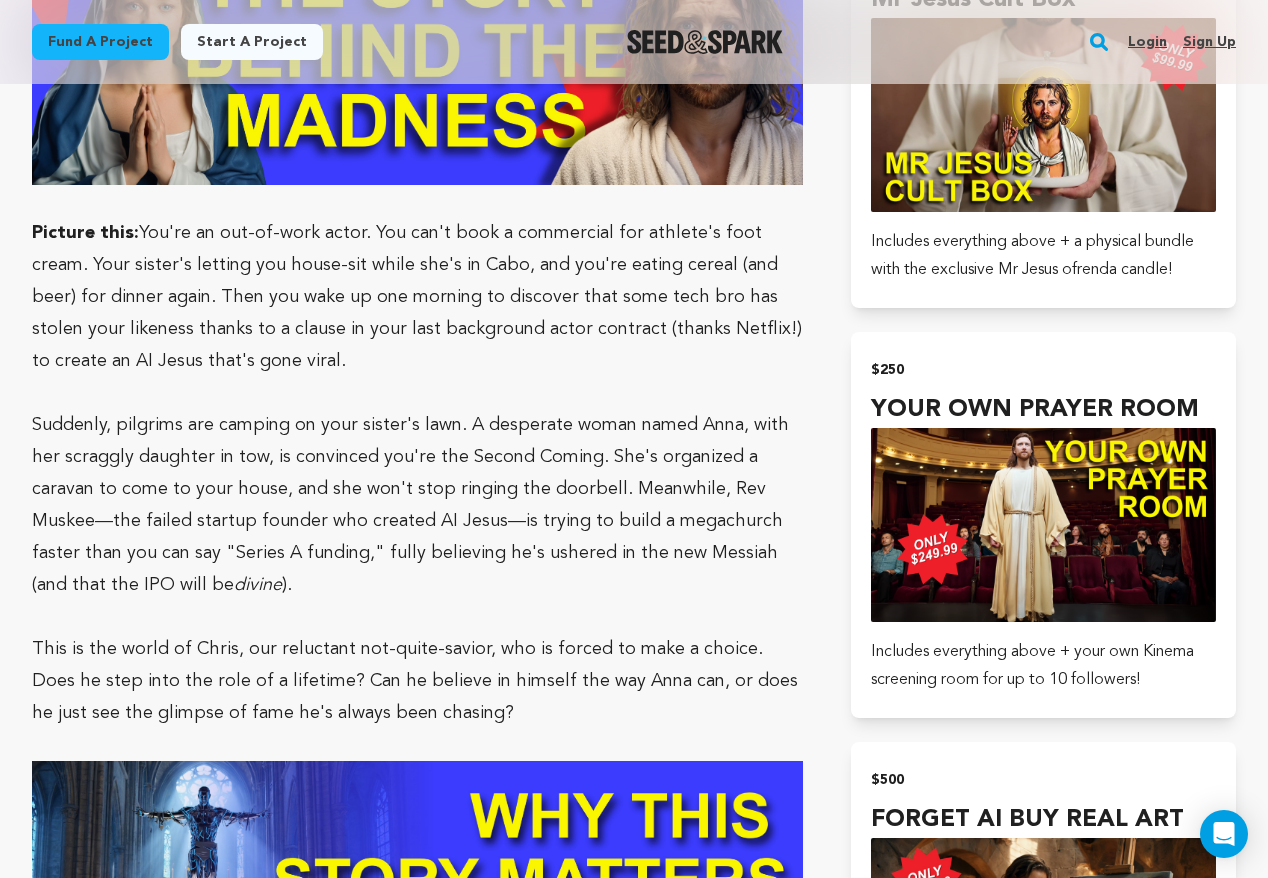scroll, scrollTop: 3159, scrollLeft: 0, axis: vertical 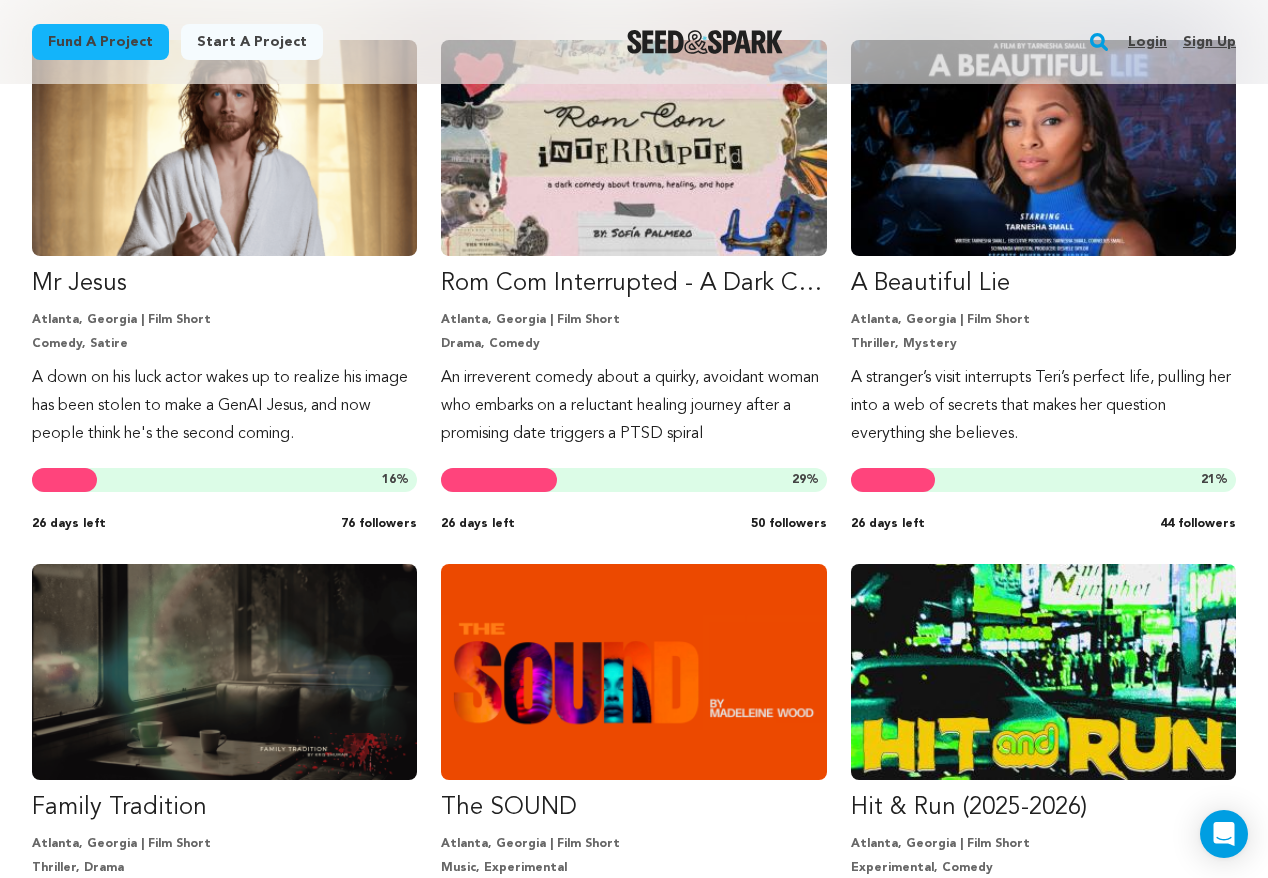 drag, startPoint x: 695, startPoint y: 284, endPoint x: 998, endPoint y: 25, distance: 398.61008 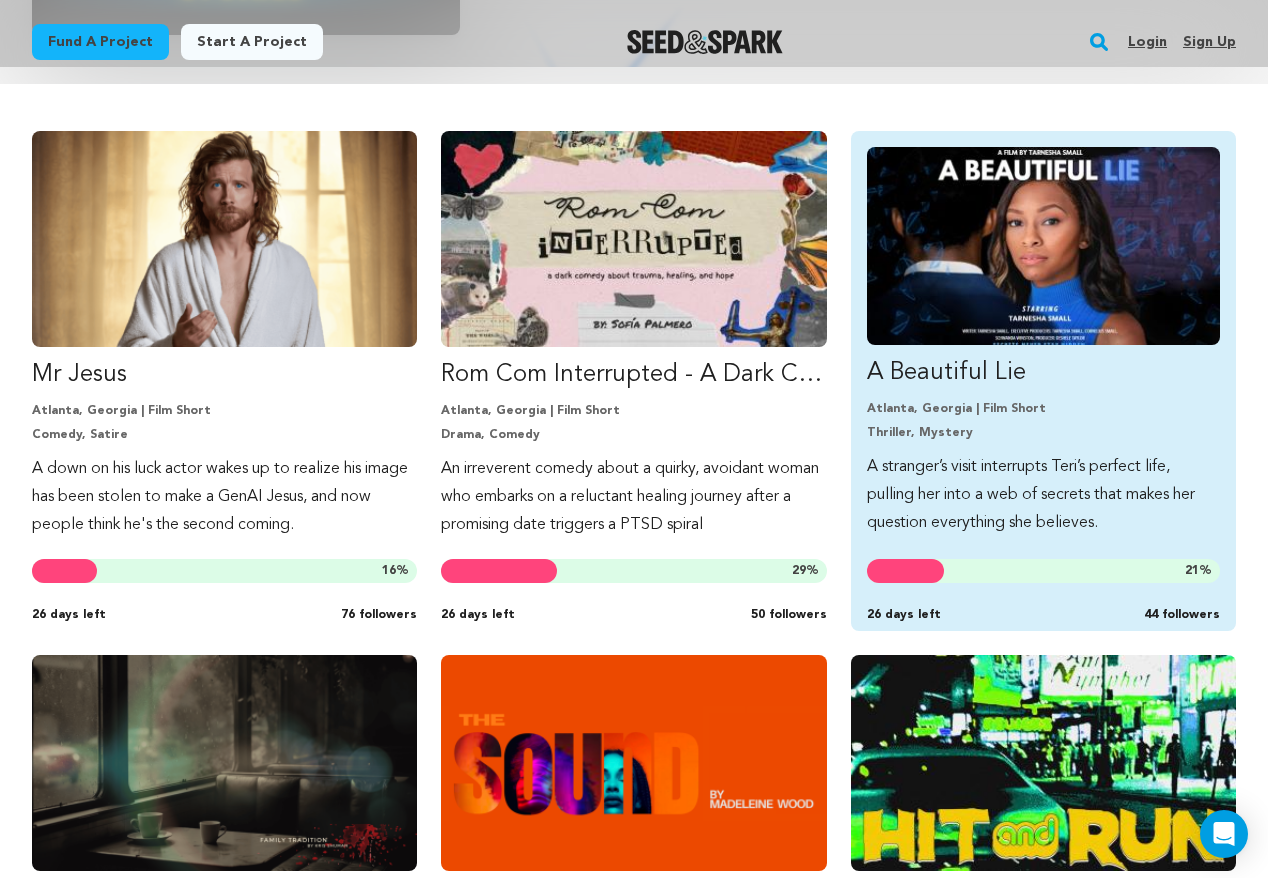 scroll, scrollTop: 495, scrollLeft: 0, axis: vertical 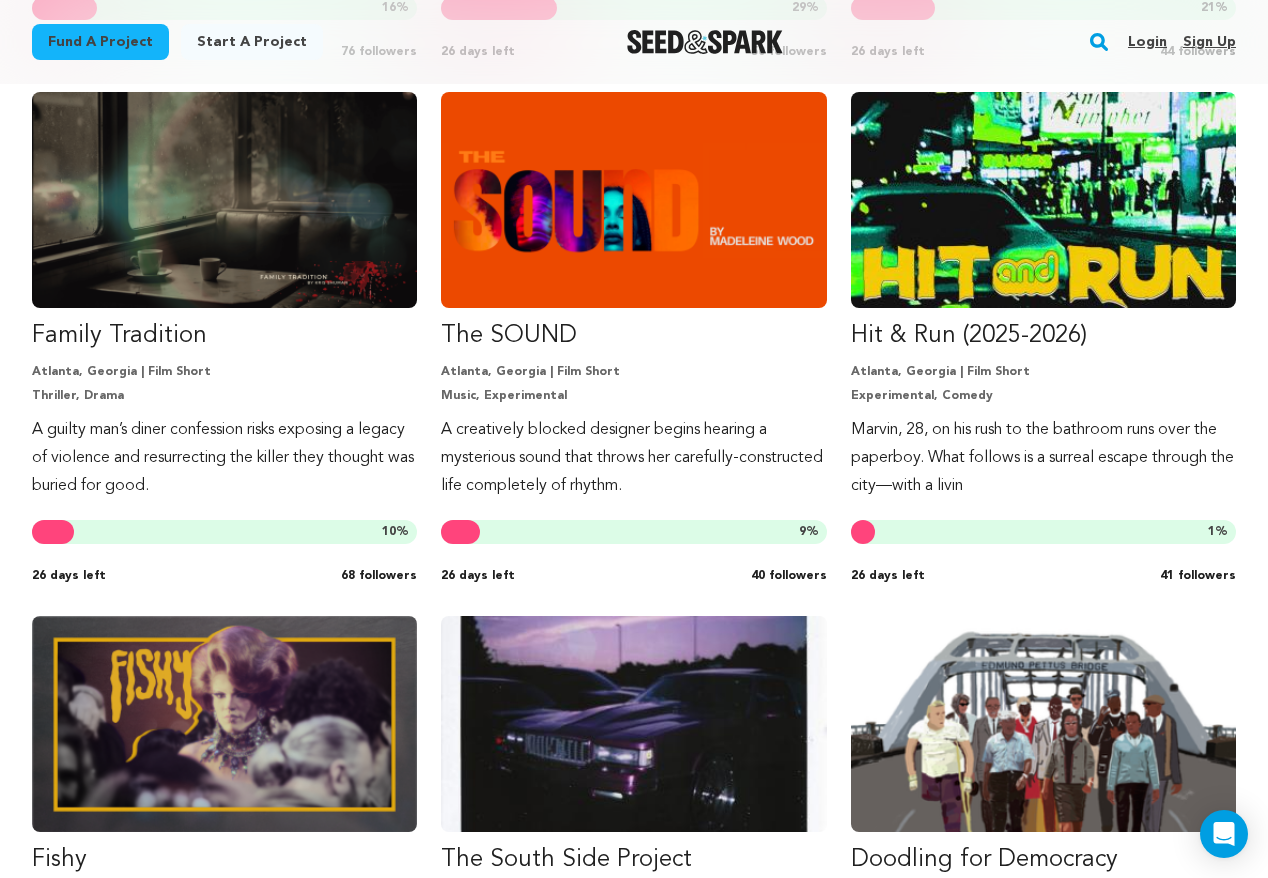 drag, startPoint x: 957, startPoint y: 252, endPoint x: 948, endPoint y: 2, distance: 250.16194 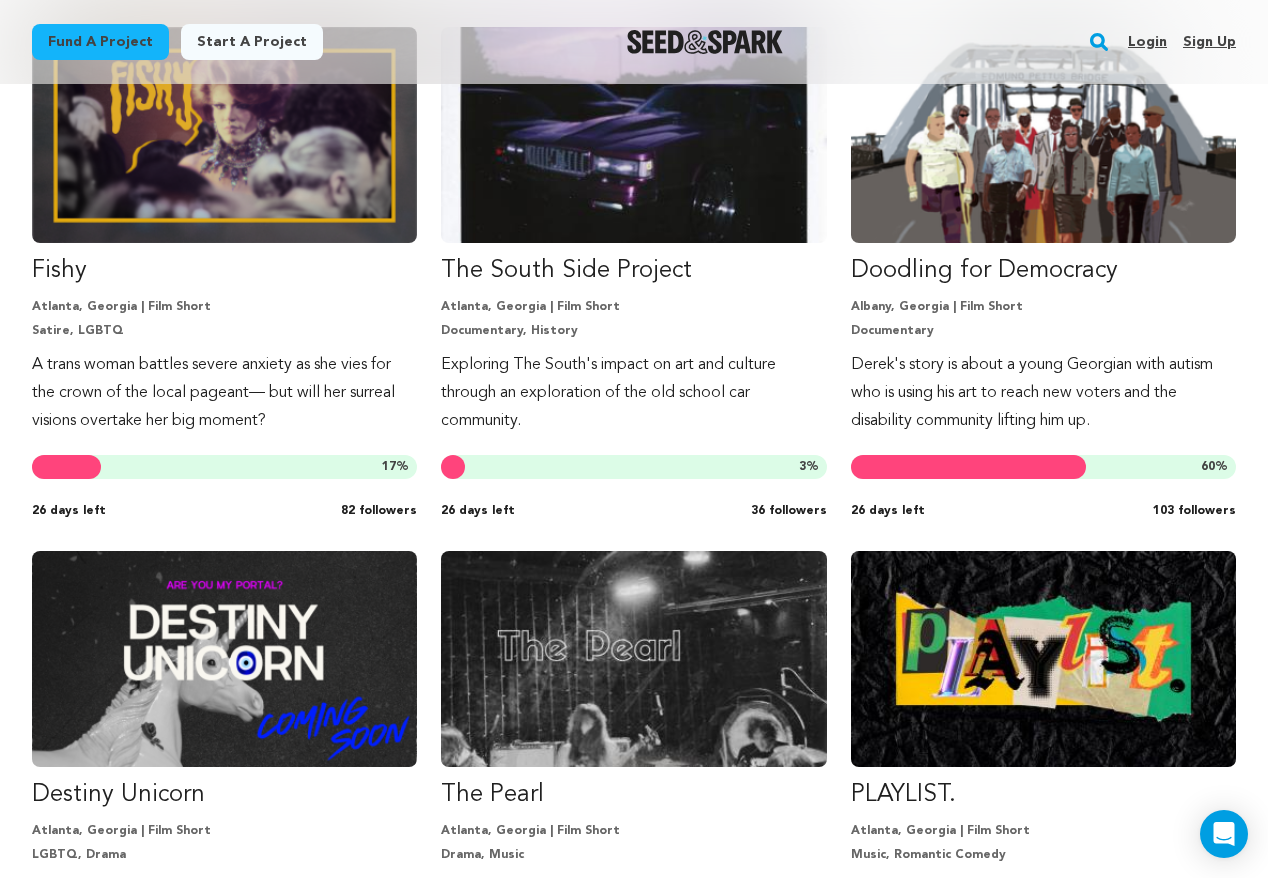 scroll, scrollTop: 1663, scrollLeft: 0, axis: vertical 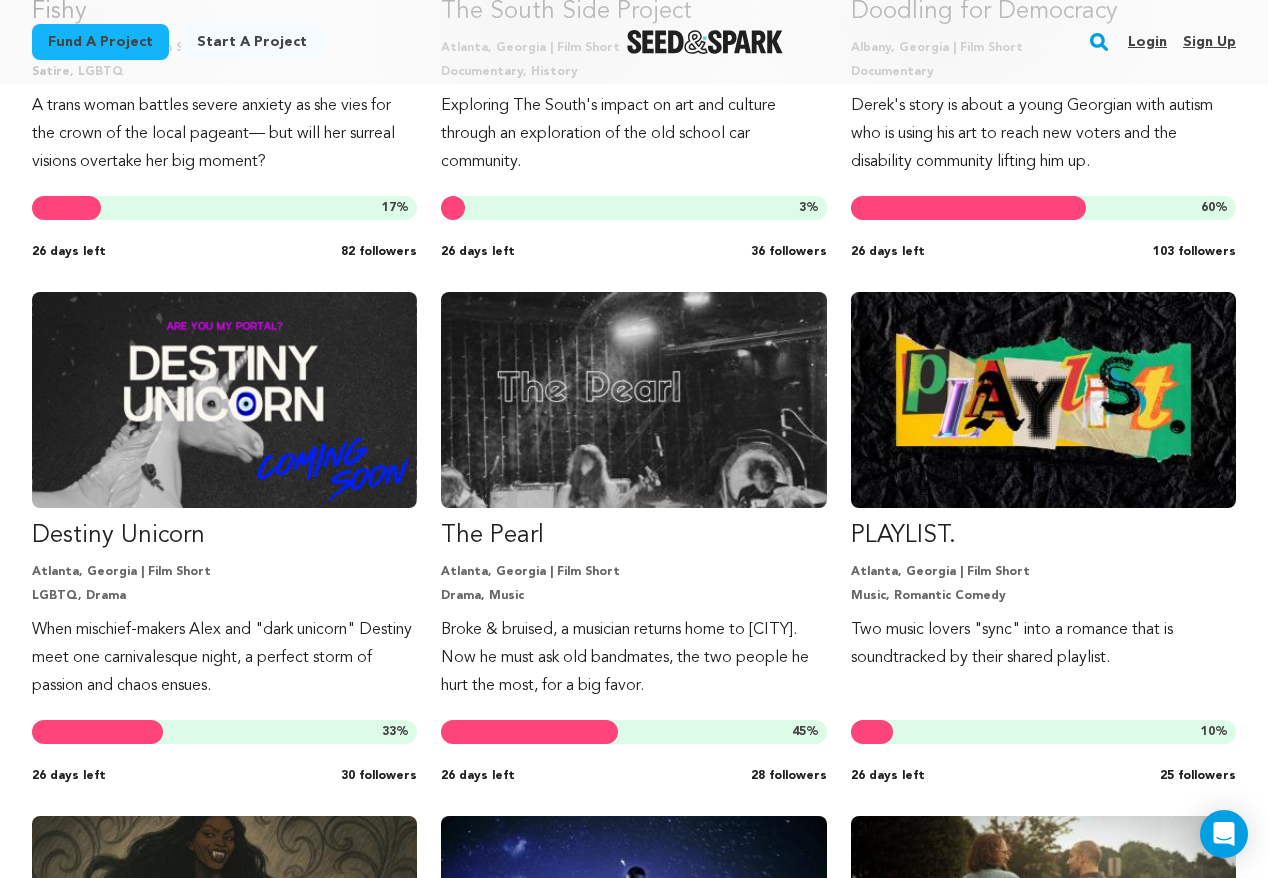 drag, startPoint x: 934, startPoint y: 393, endPoint x: 626, endPoint y: 1, distance: 498.52582 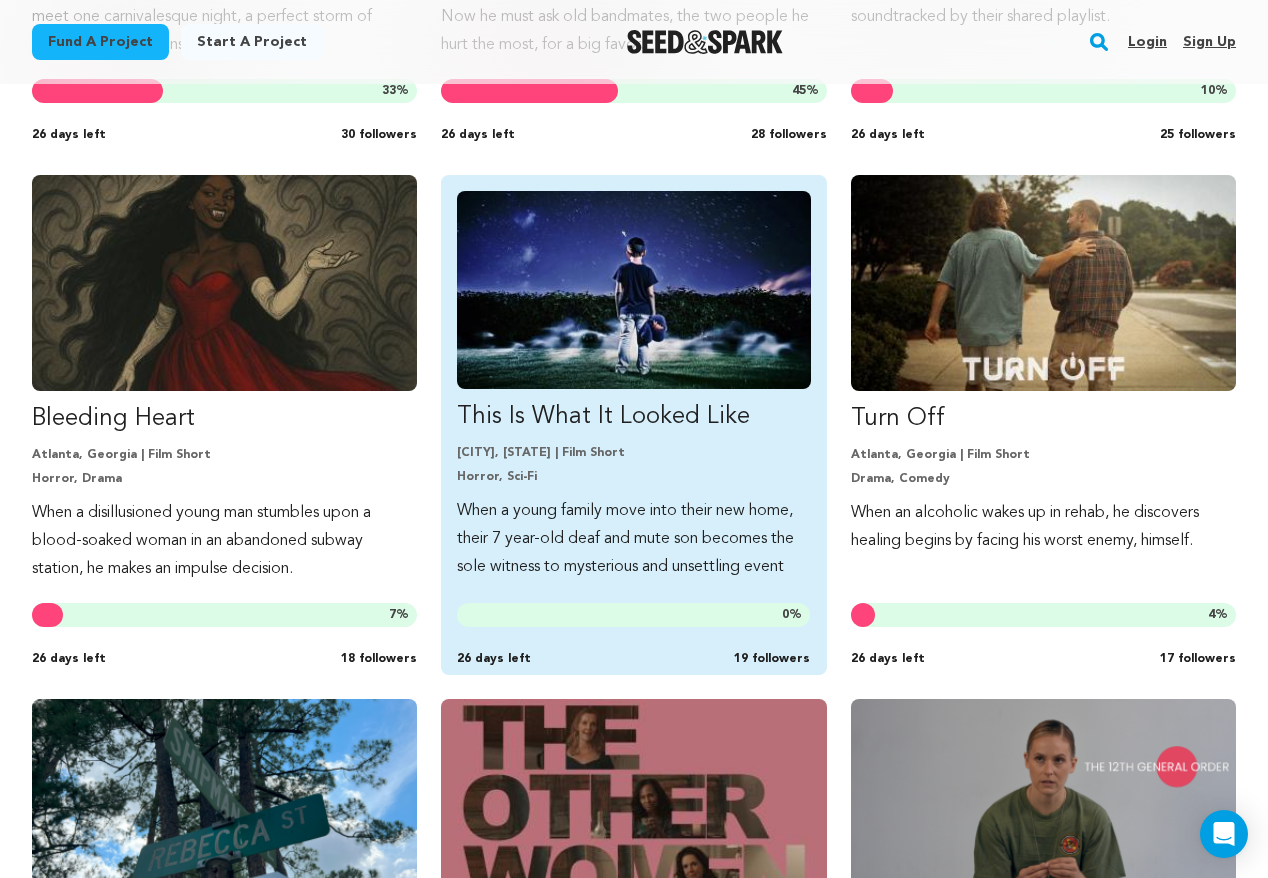 scroll, scrollTop: 2640, scrollLeft: 0, axis: vertical 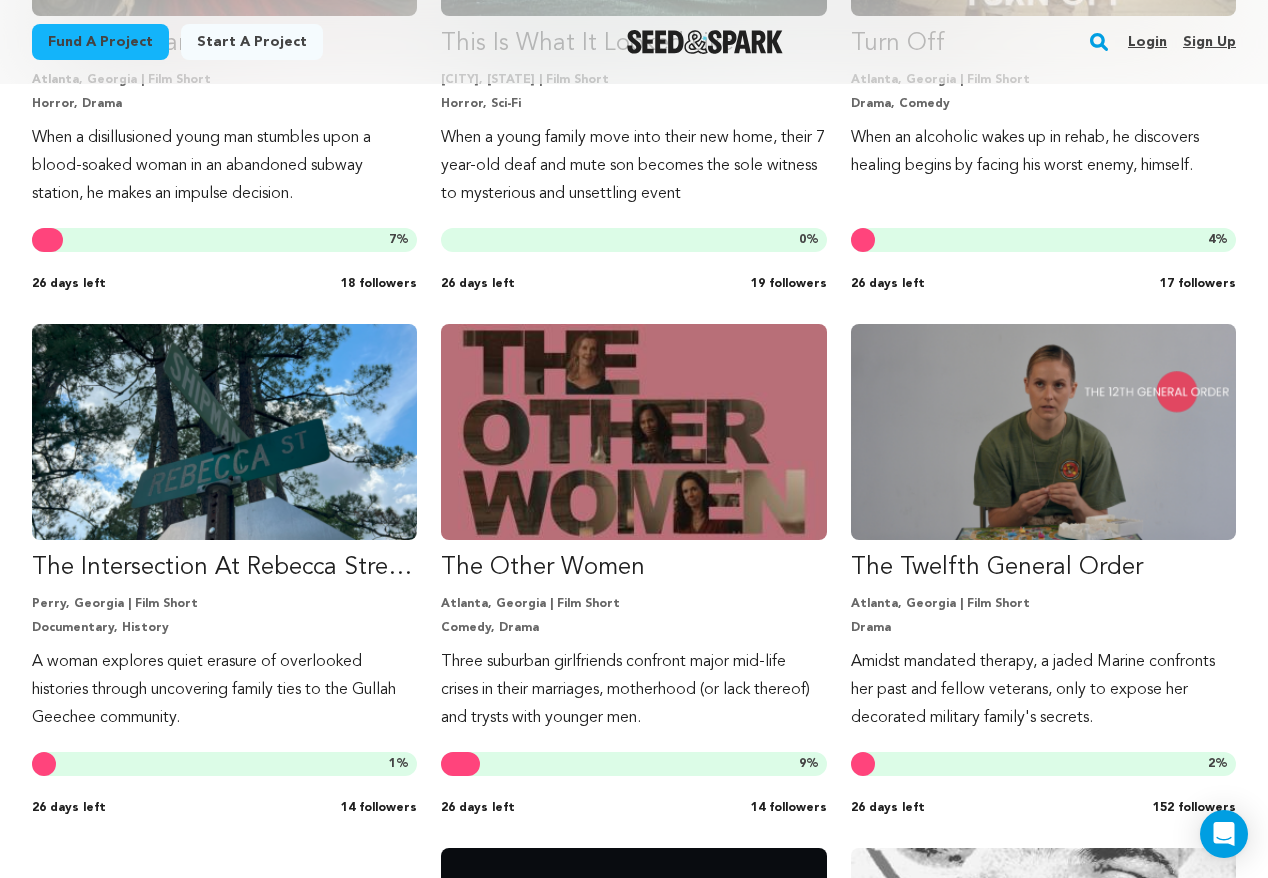 drag, startPoint x: 912, startPoint y: 554, endPoint x: 733, endPoint y: 17, distance: 566.0477 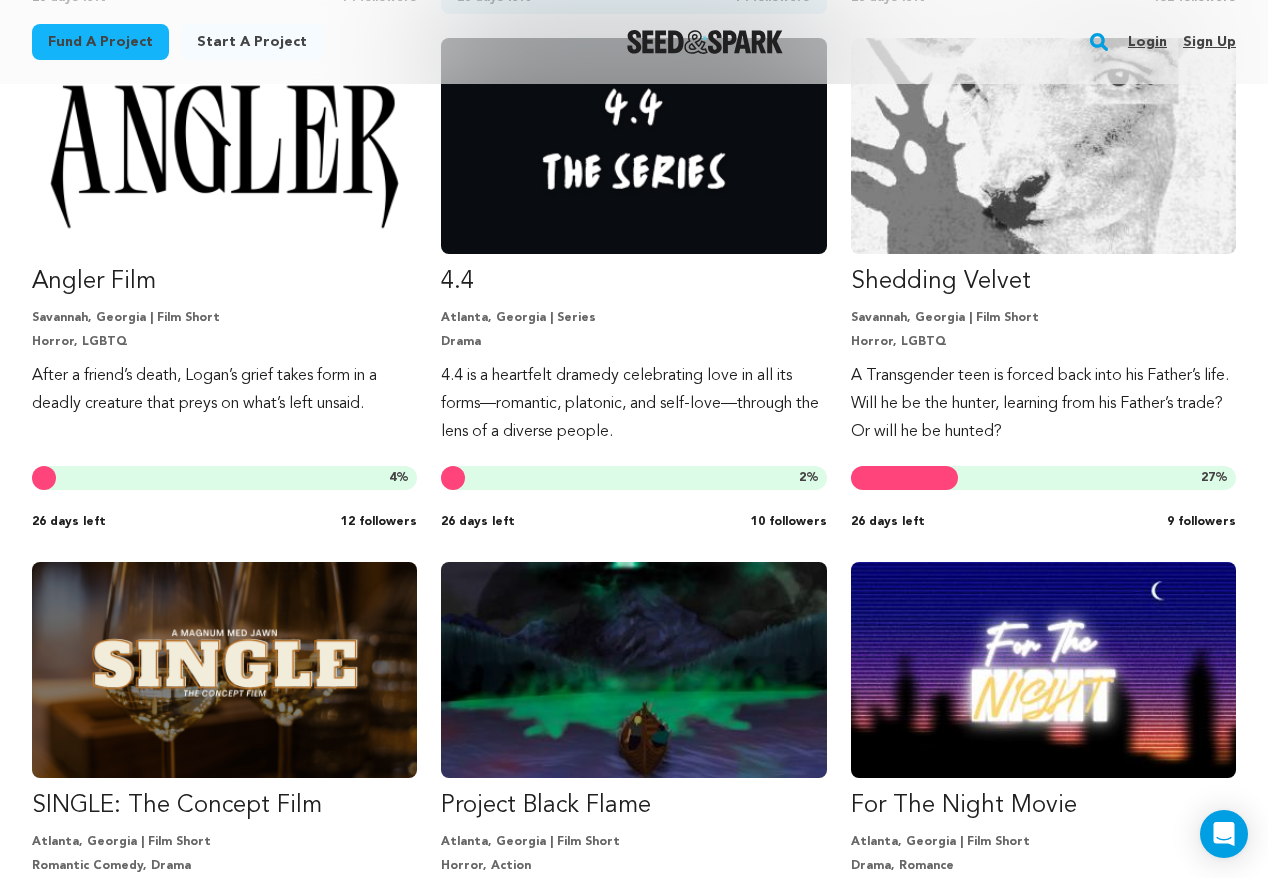 scroll, scrollTop: 3754, scrollLeft: 0, axis: vertical 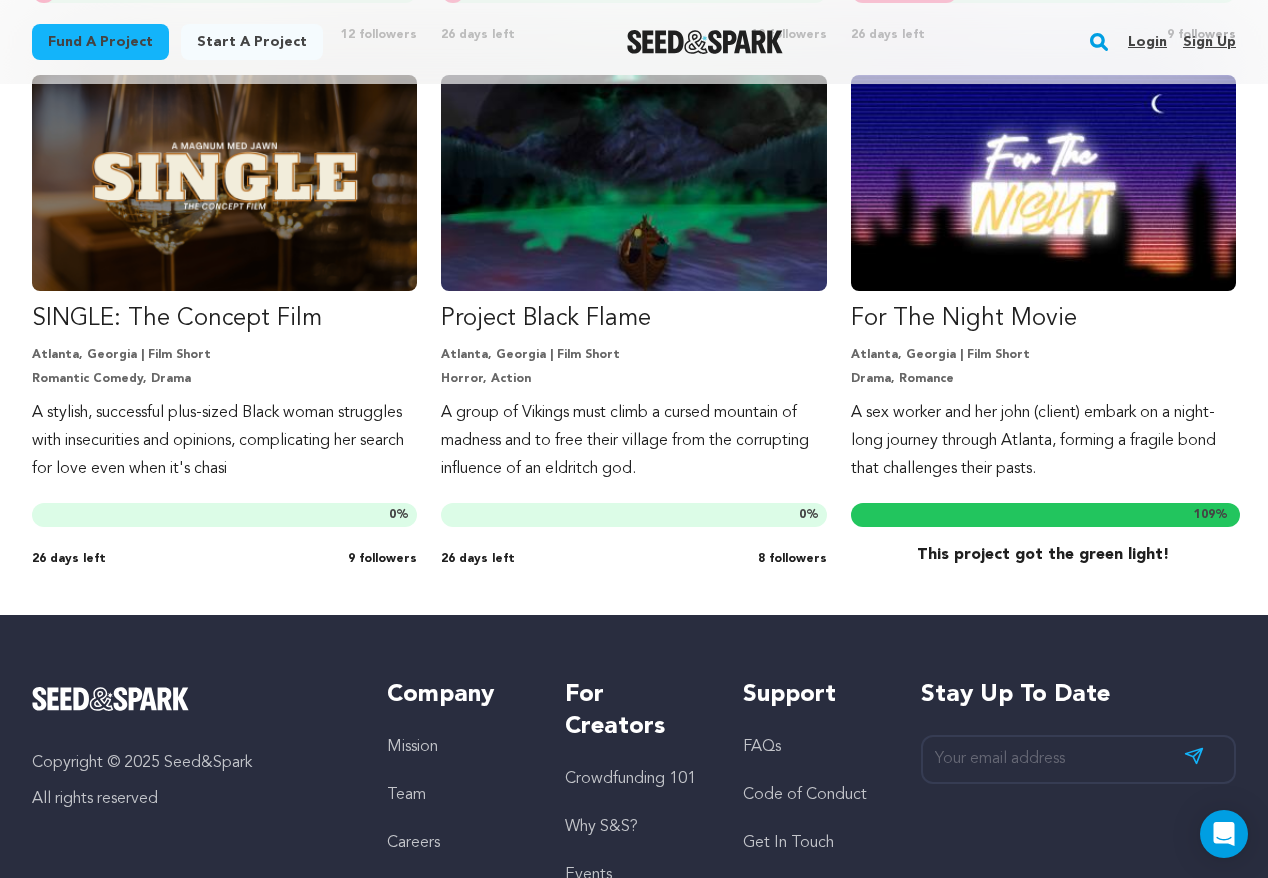 drag, startPoint x: 928, startPoint y: 318, endPoint x: 577, endPoint y: 1, distance: 472.95877 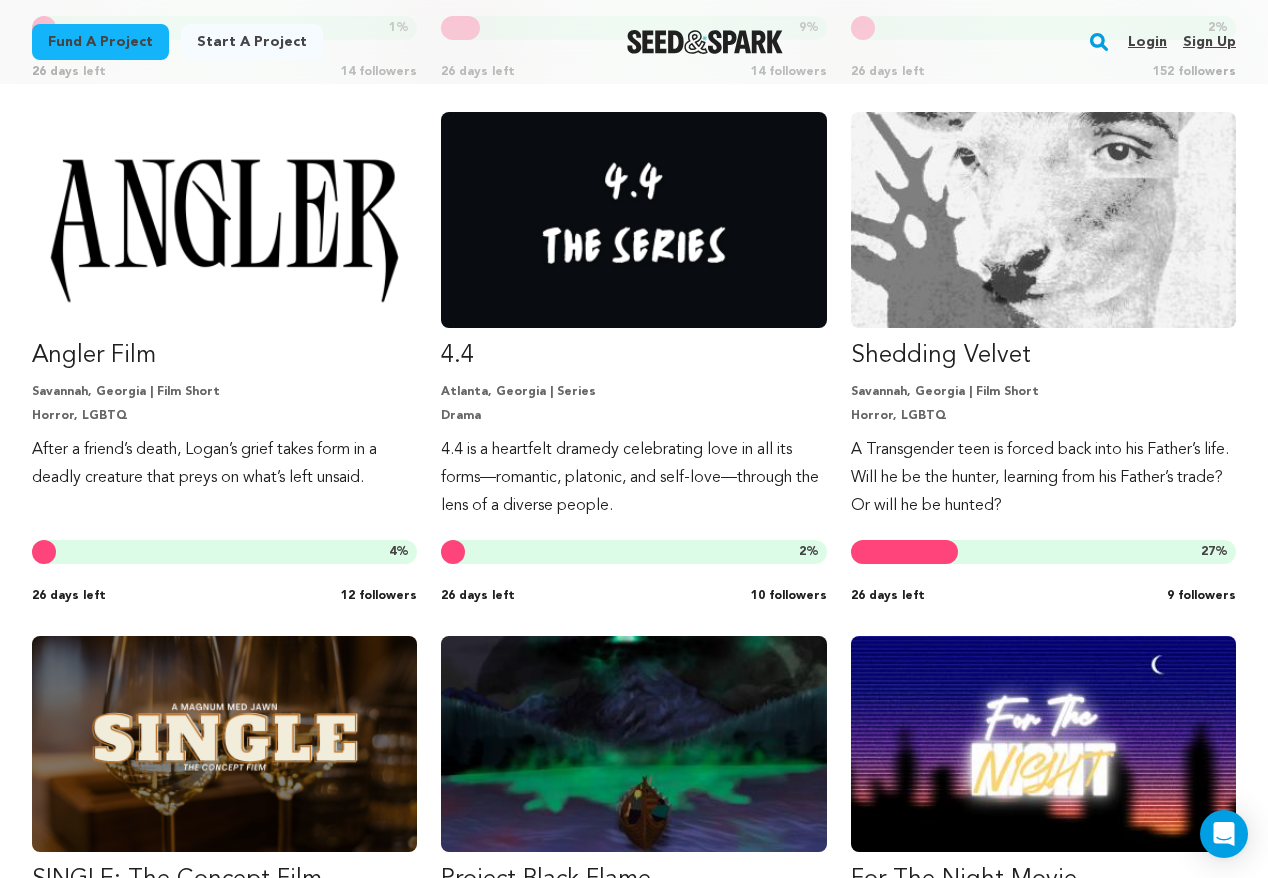 scroll, scrollTop: 3657, scrollLeft: 0, axis: vertical 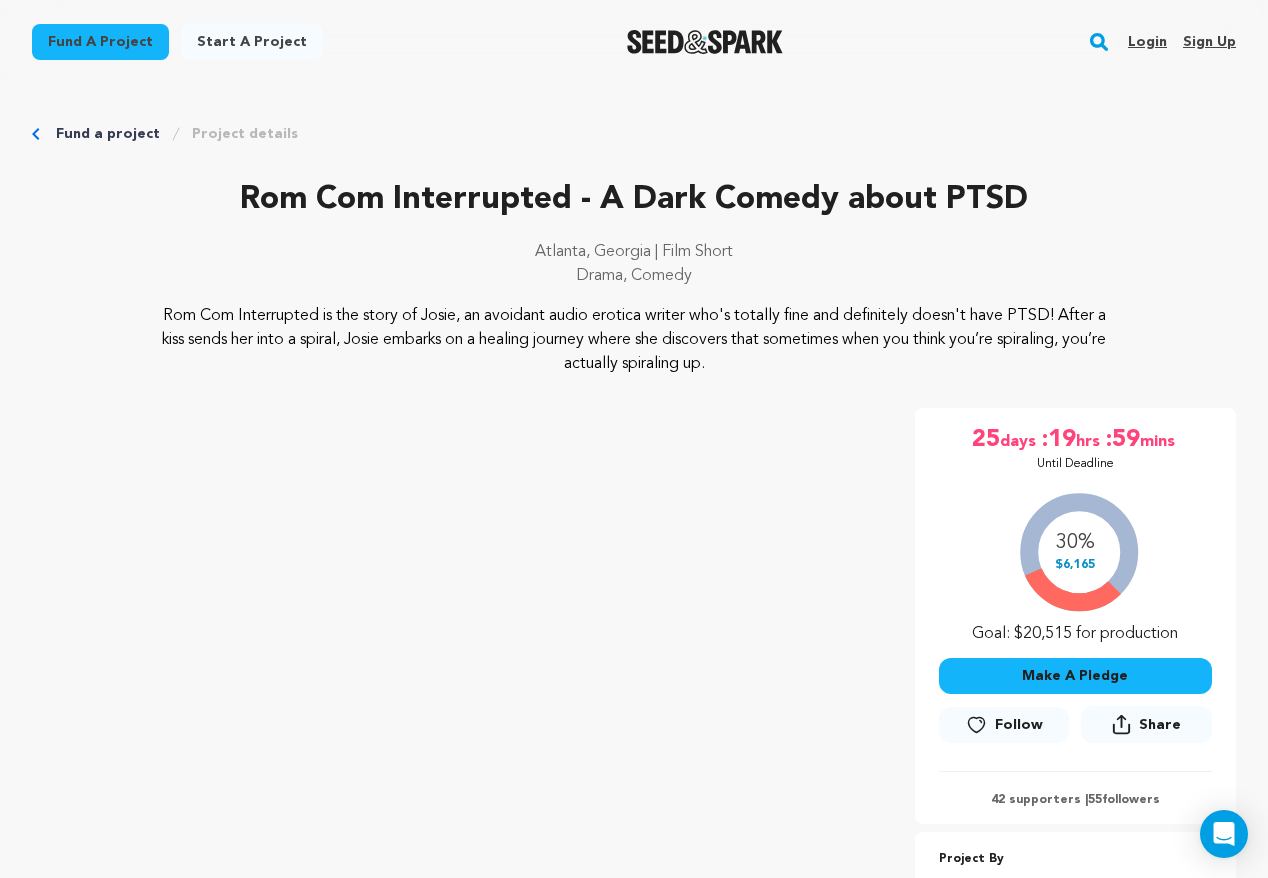 click on "Make A Pledge" at bounding box center (1075, 676) 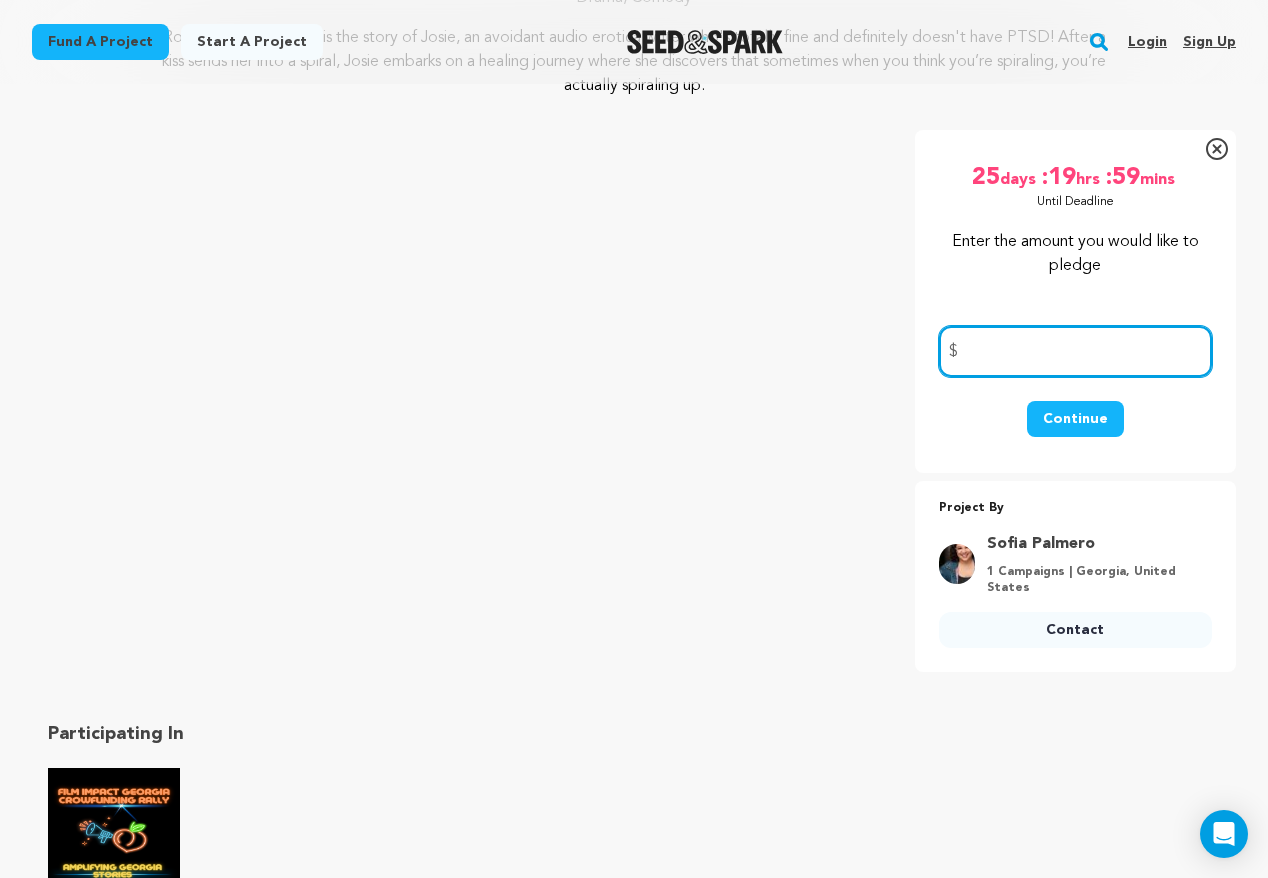 scroll, scrollTop: 279, scrollLeft: 0, axis: vertical 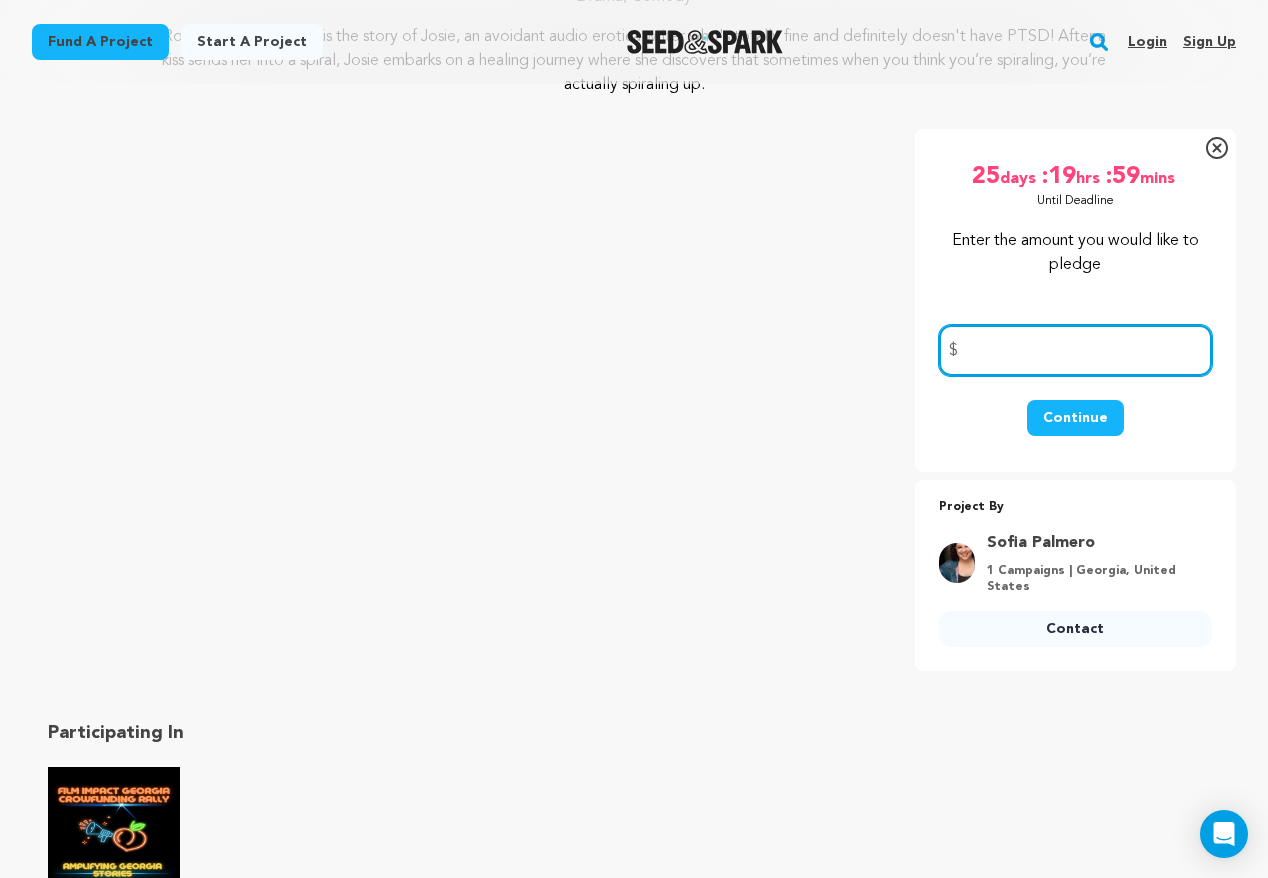 click at bounding box center [1075, 350] 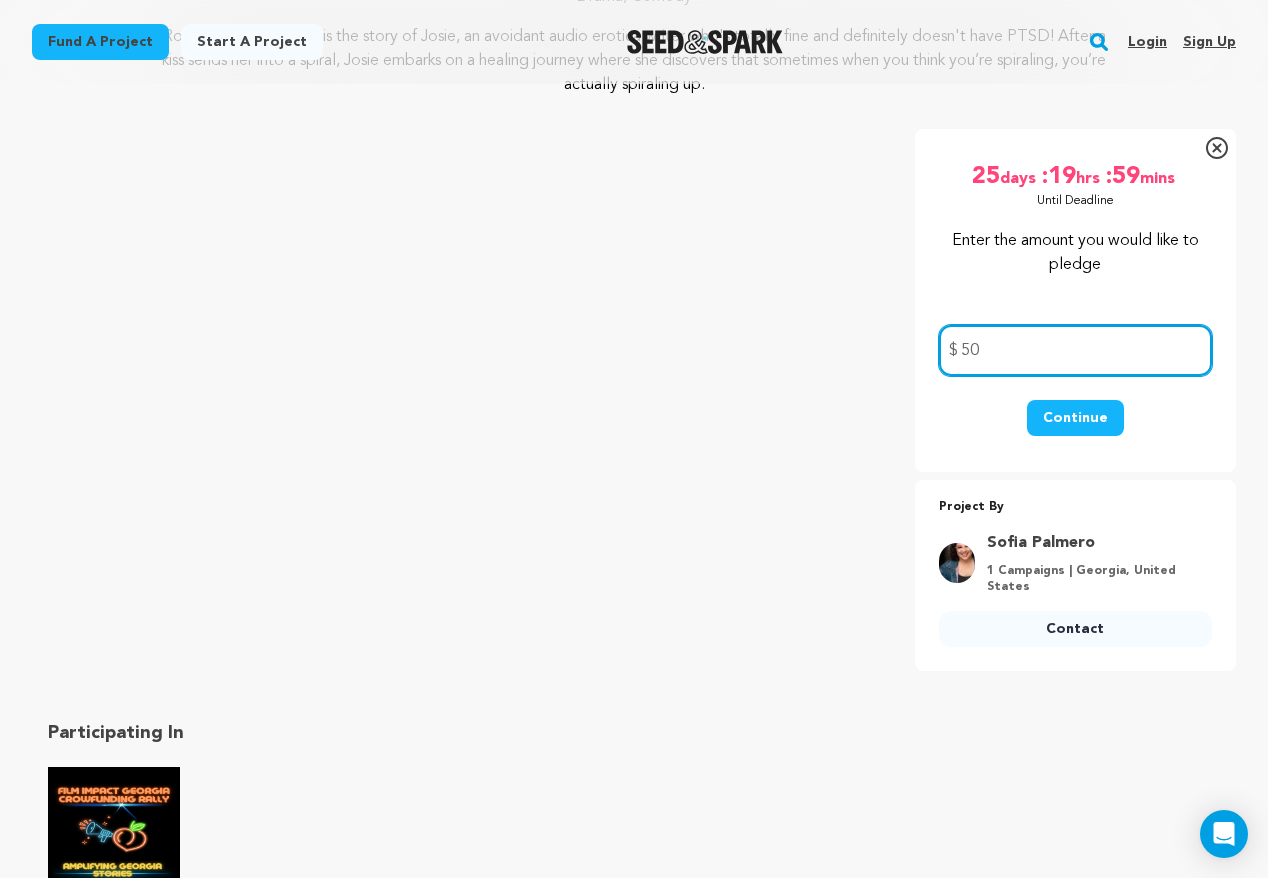 type on "50" 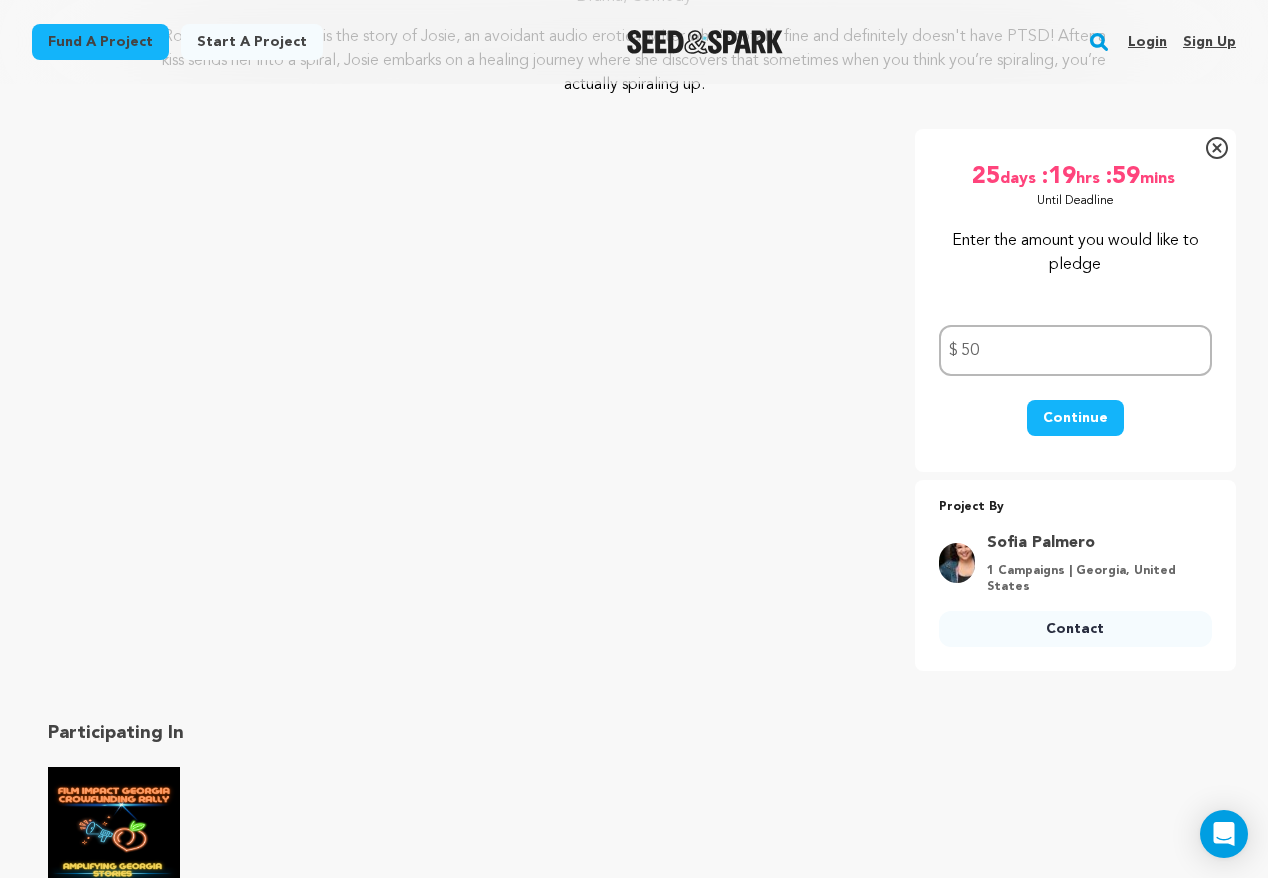 click on "Continue" at bounding box center [1075, 418] 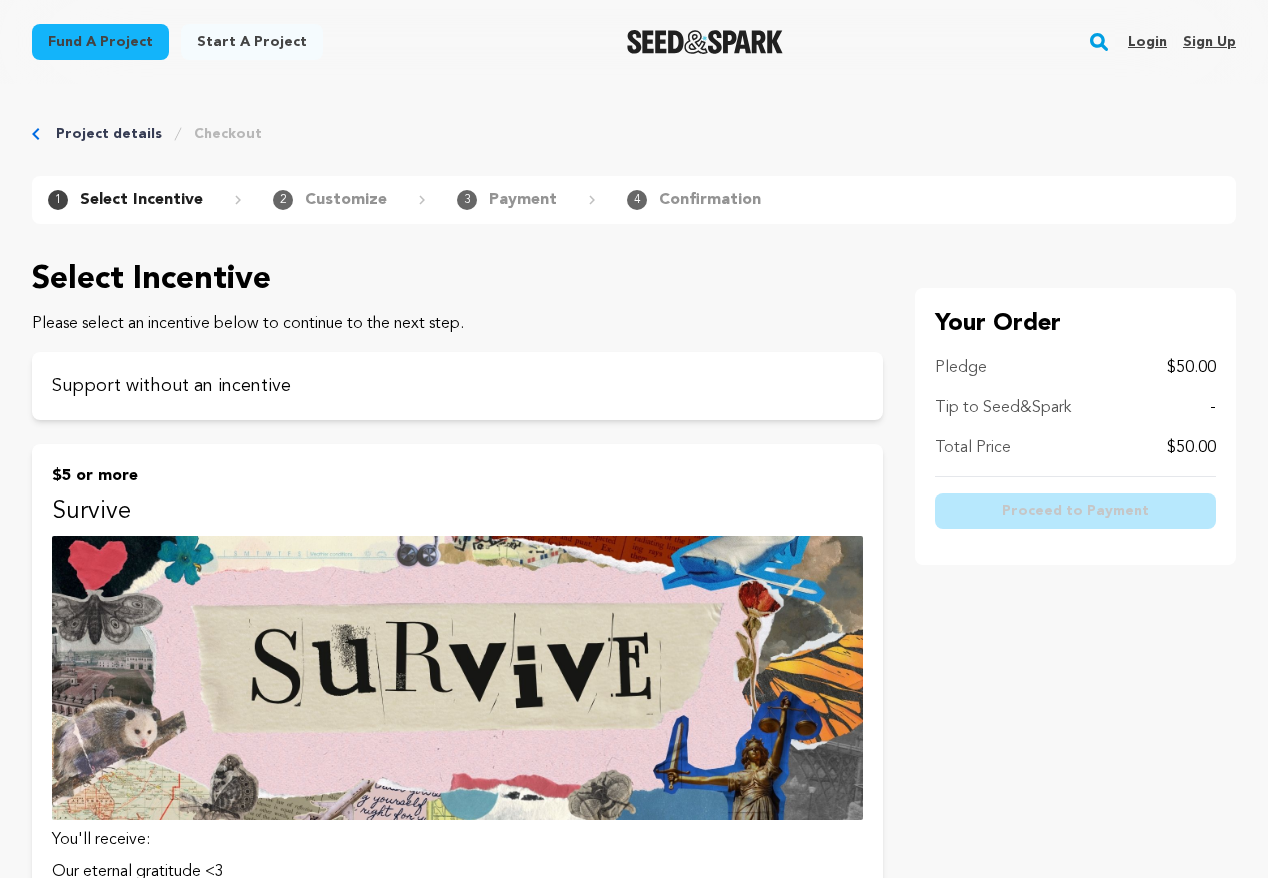 scroll, scrollTop: 0, scrollLeft: 0, axis: both 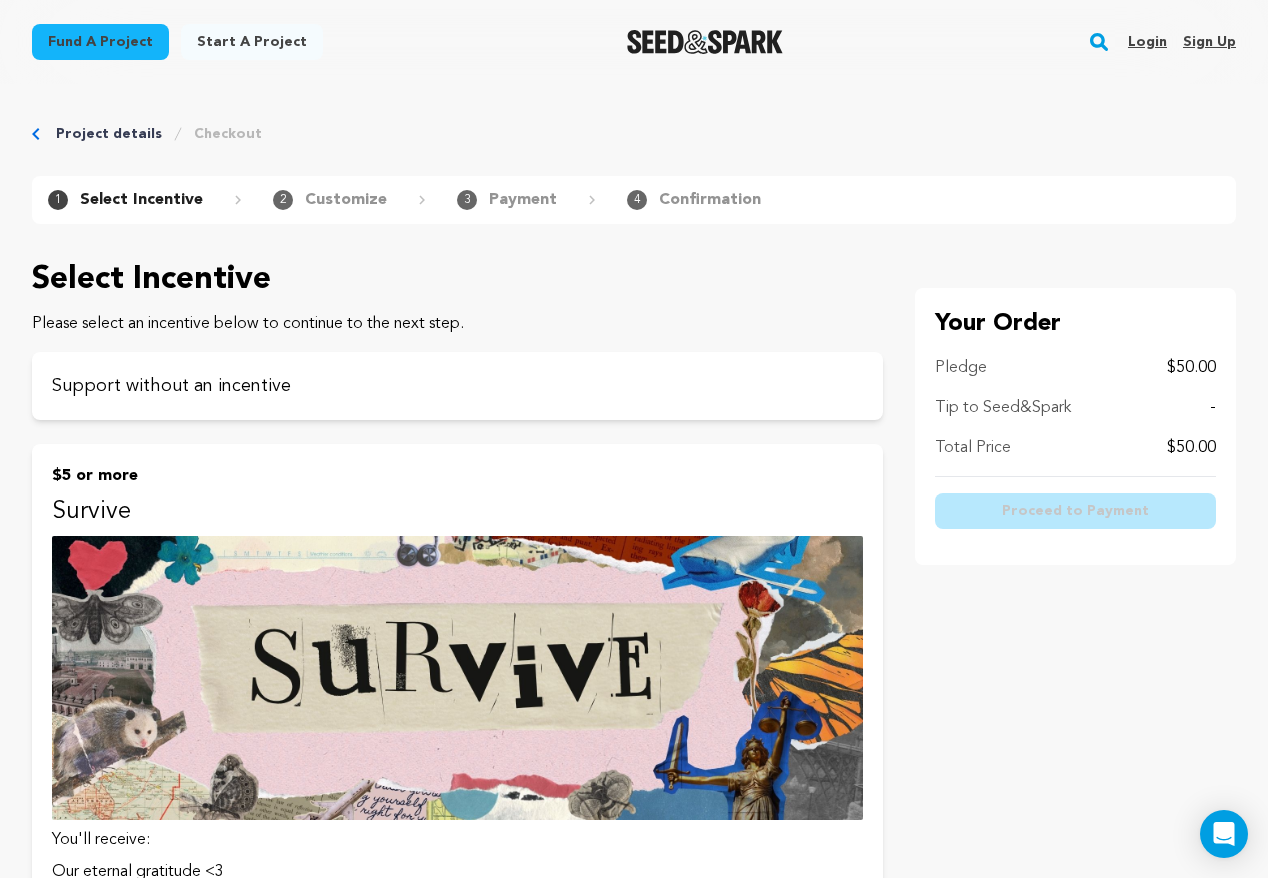 click on "Login" at bounding box center [1147, 42] 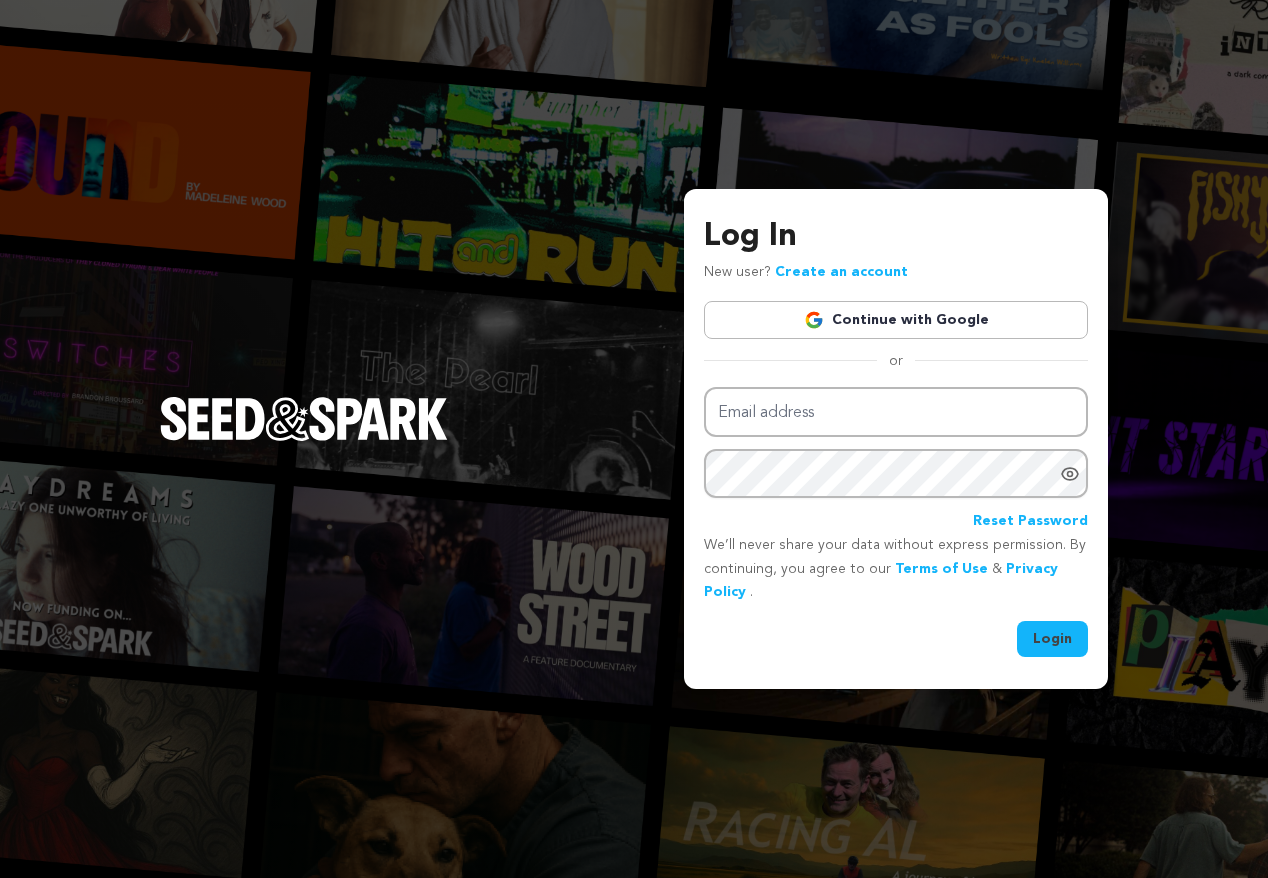 scroll, scrollTop: 0, scrollLeft: 0, axis: both 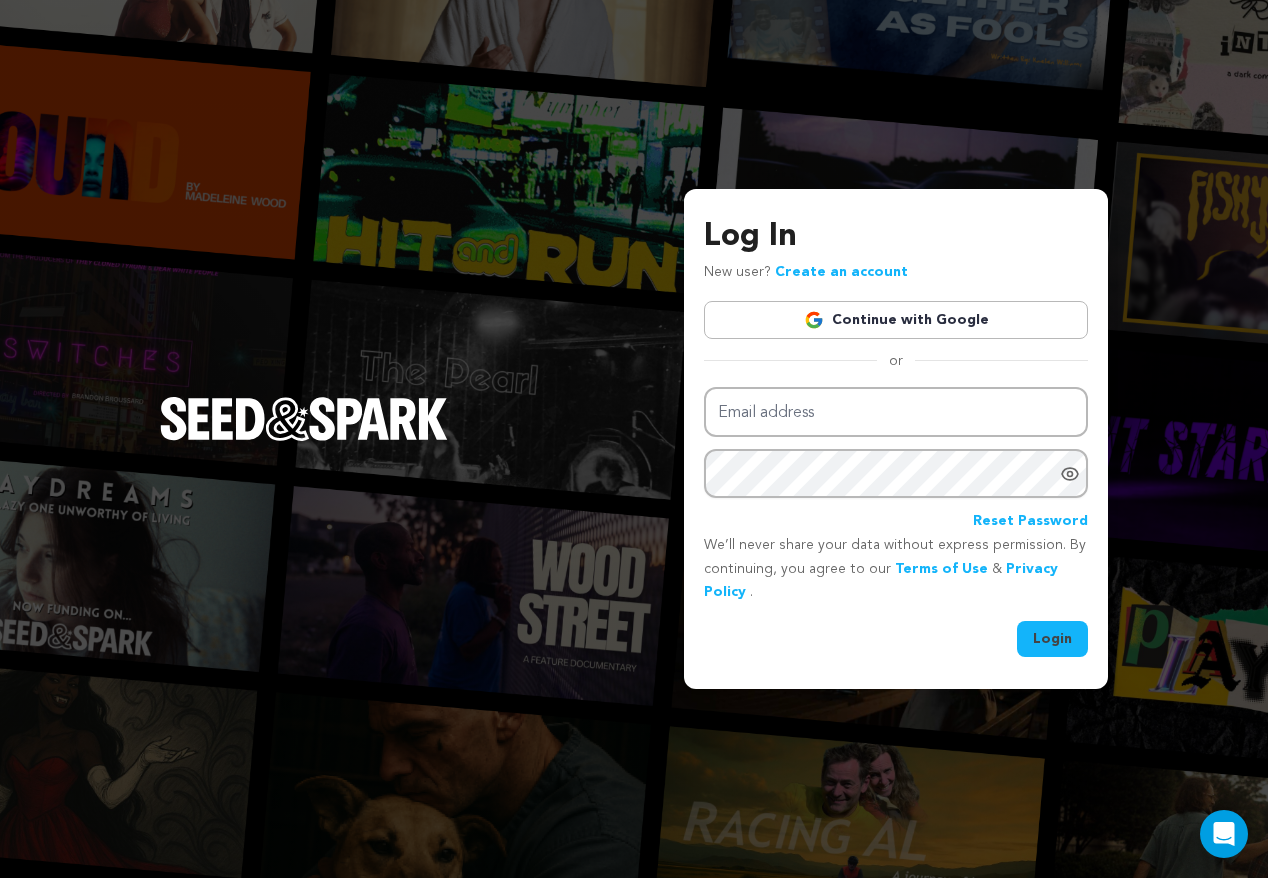 click on "Continue with Google" at bounding box center [896, 320] 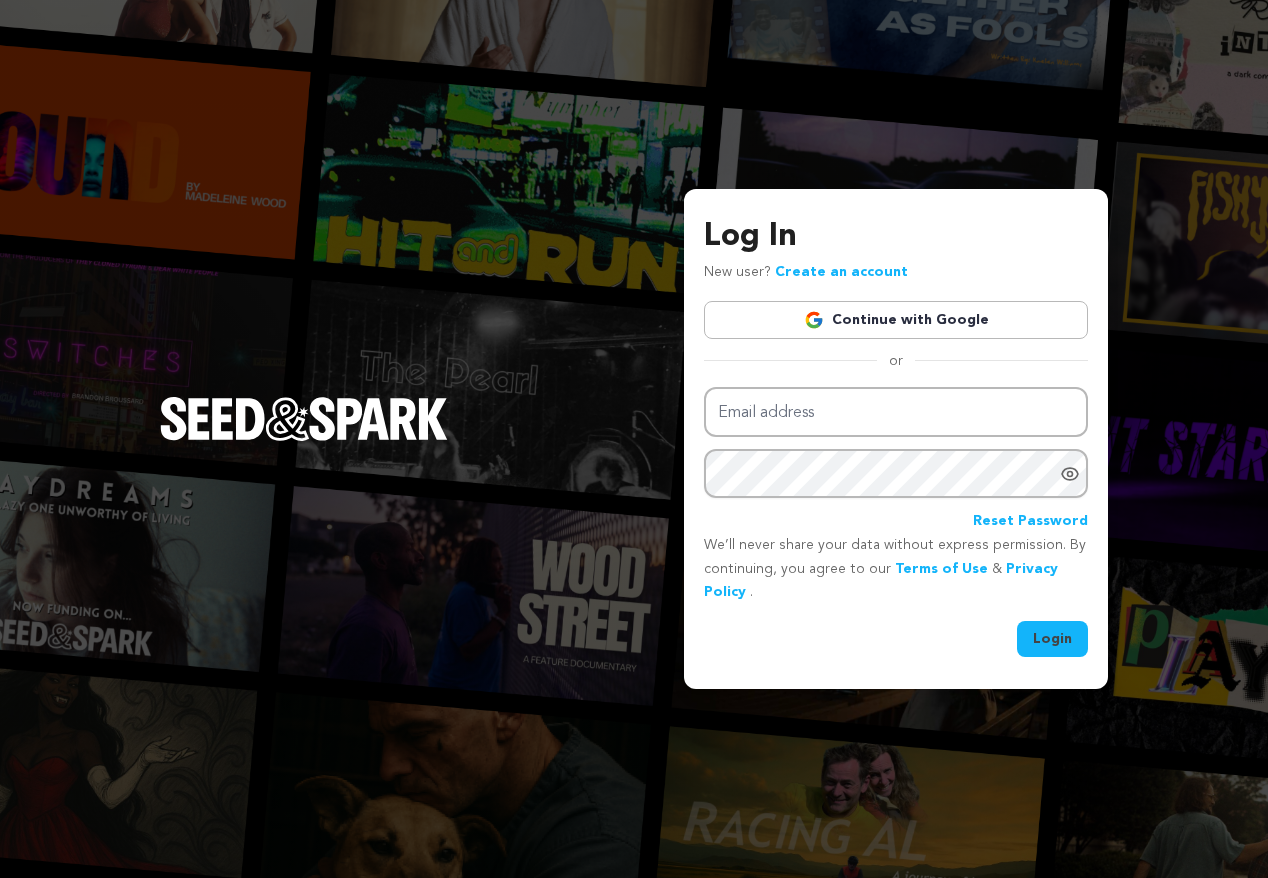 scroll, scrollTop: 0, scrollLeft: 0, axis: both 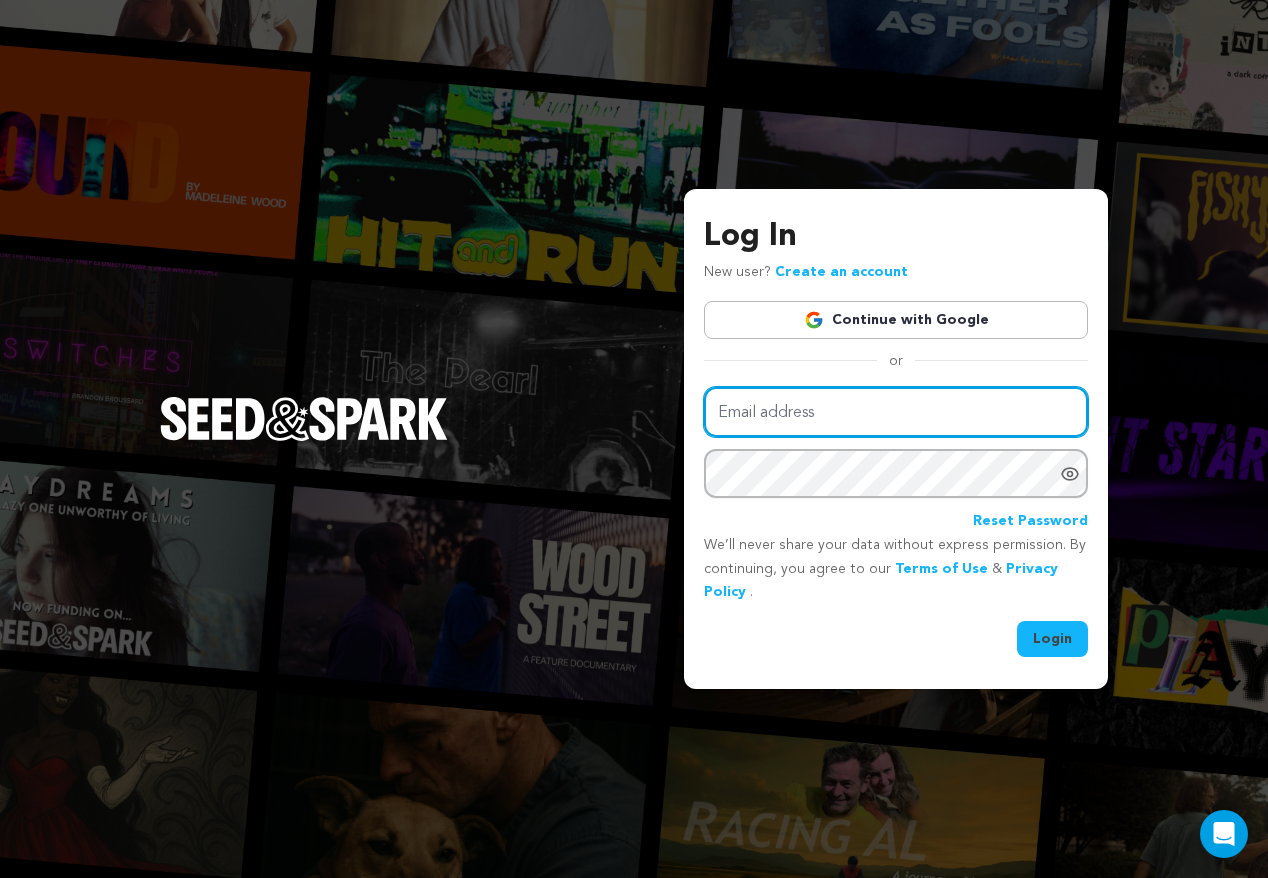 click on "Email address" at bounding box center (896, 412) 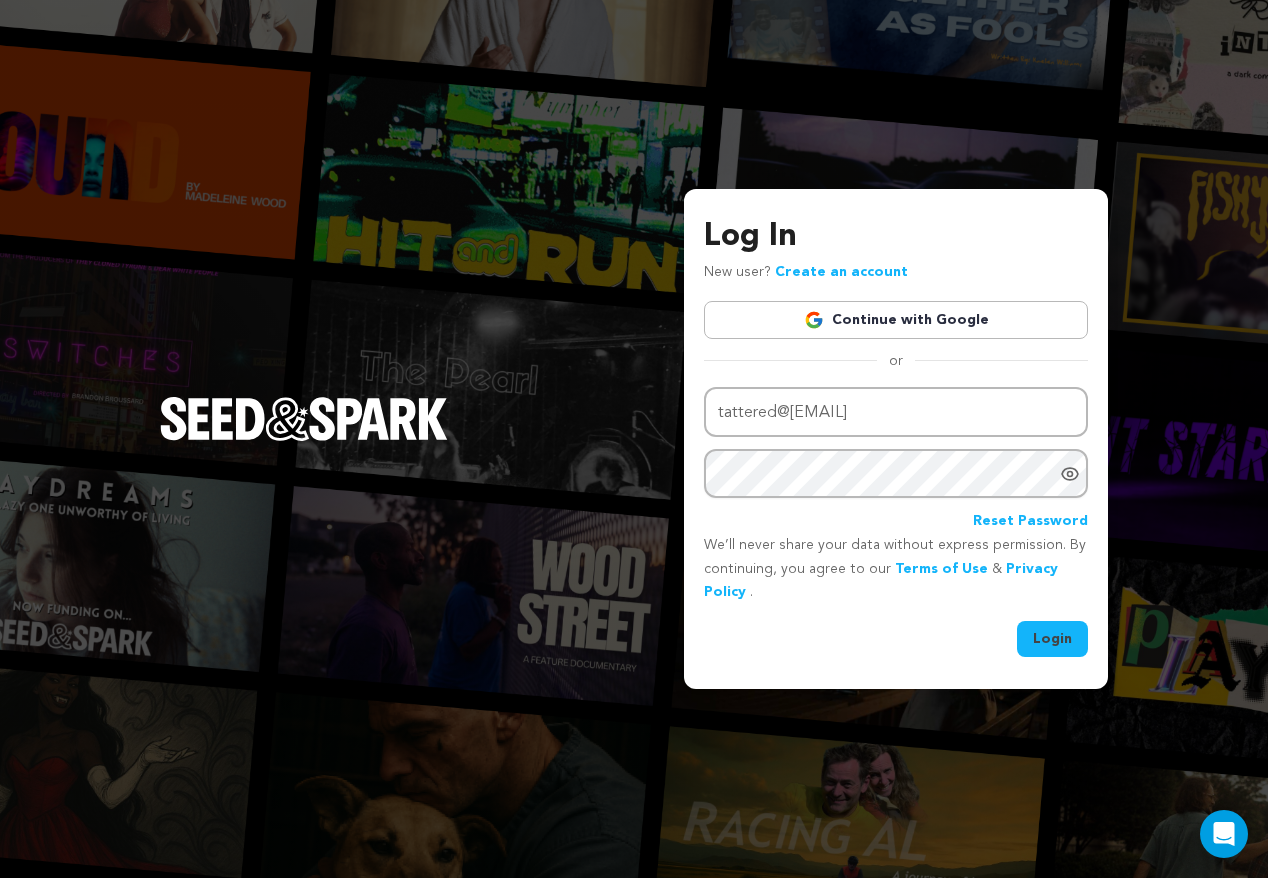 click on "Login" at bounding box center [1052, 639] 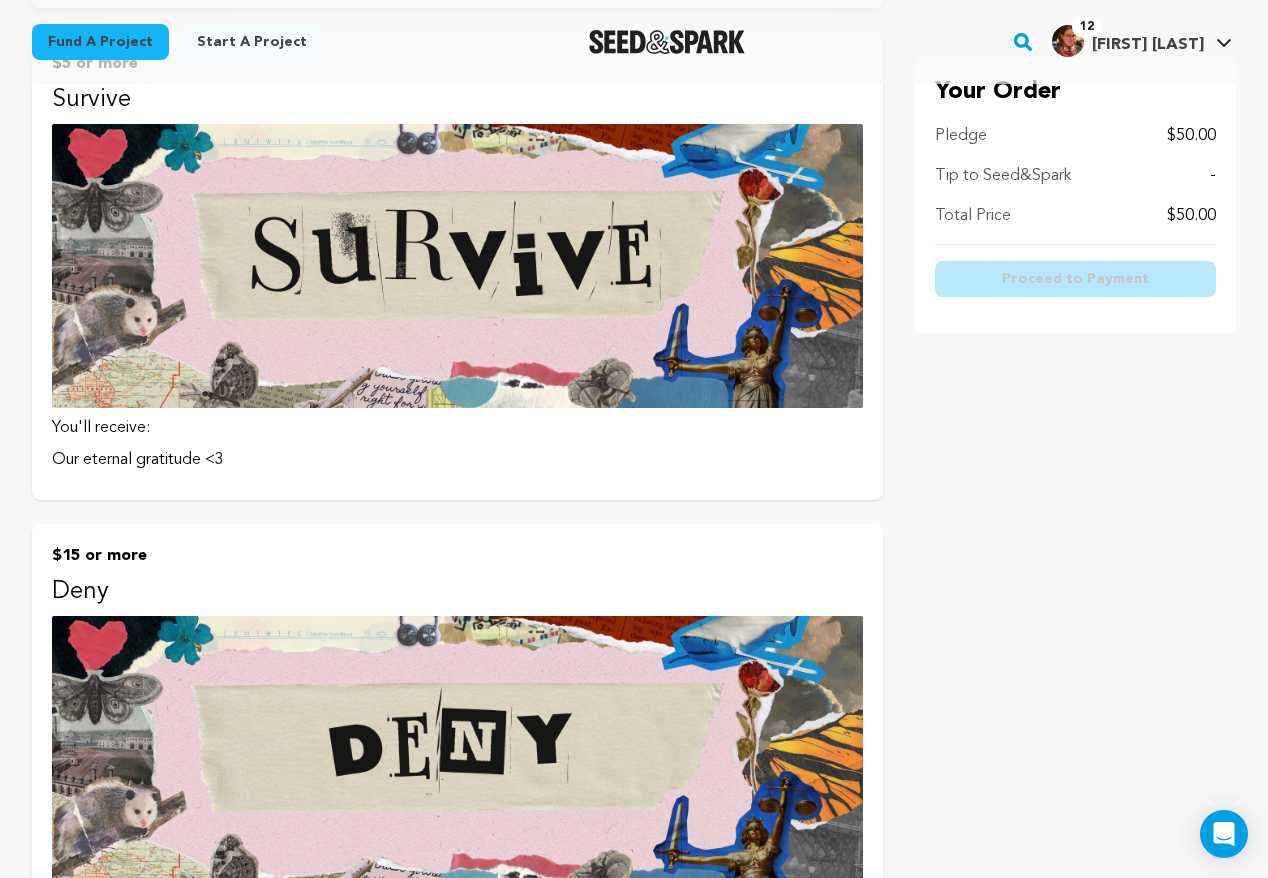 scroll, scrollTop: 0, scrollLeft: 0, axis: both 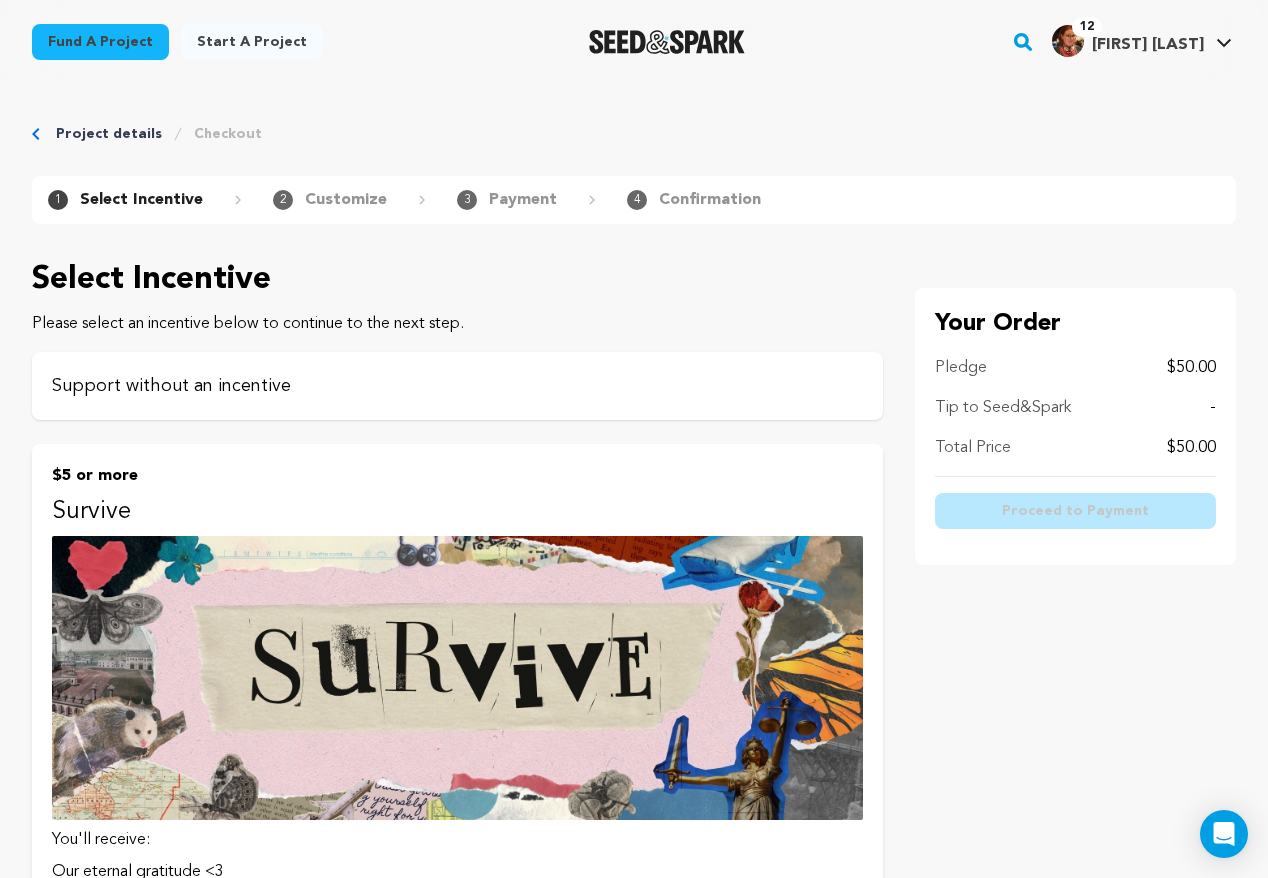 click on "Support without an incentive" at bounding box center [457, 386] 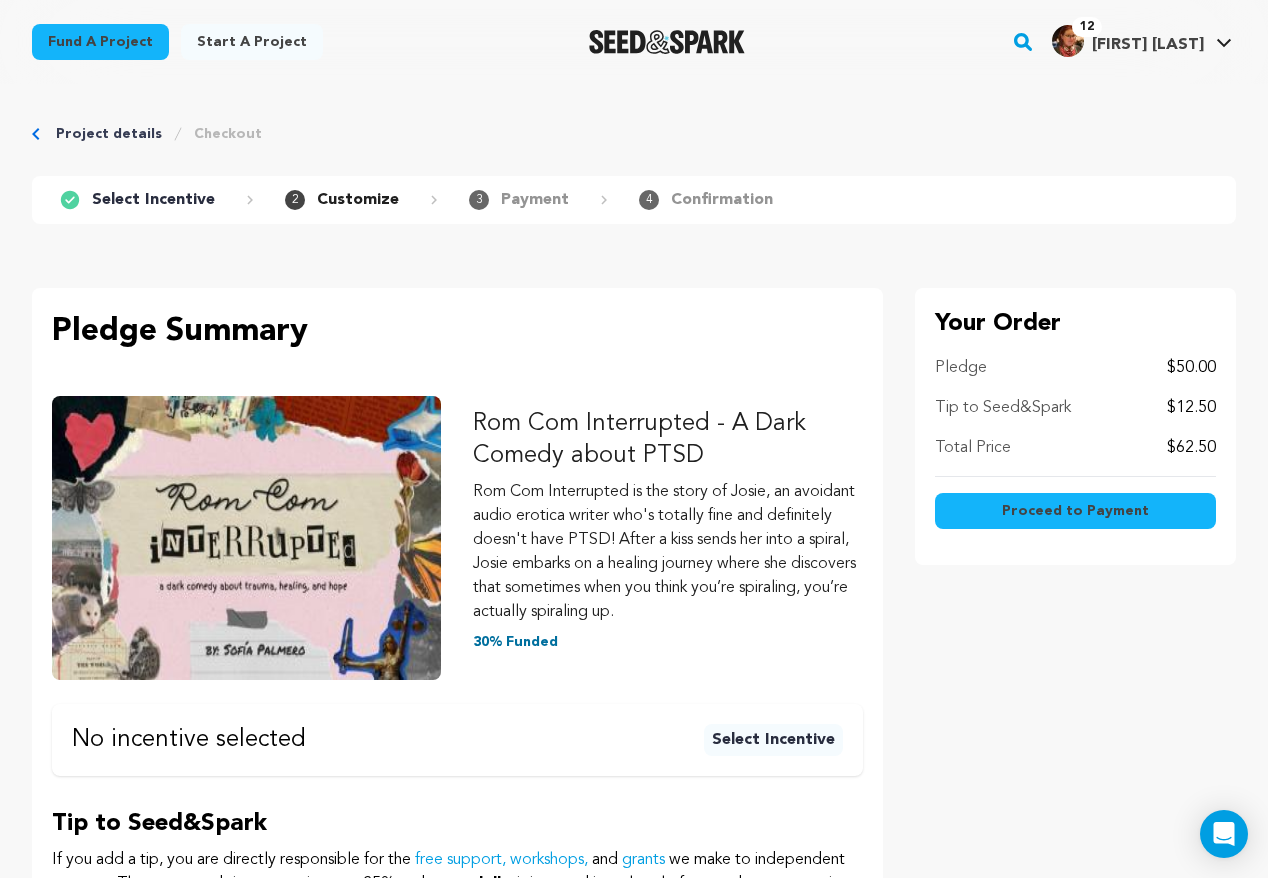 click on "Proceed to Payment" at bounding box center [1075, 511] 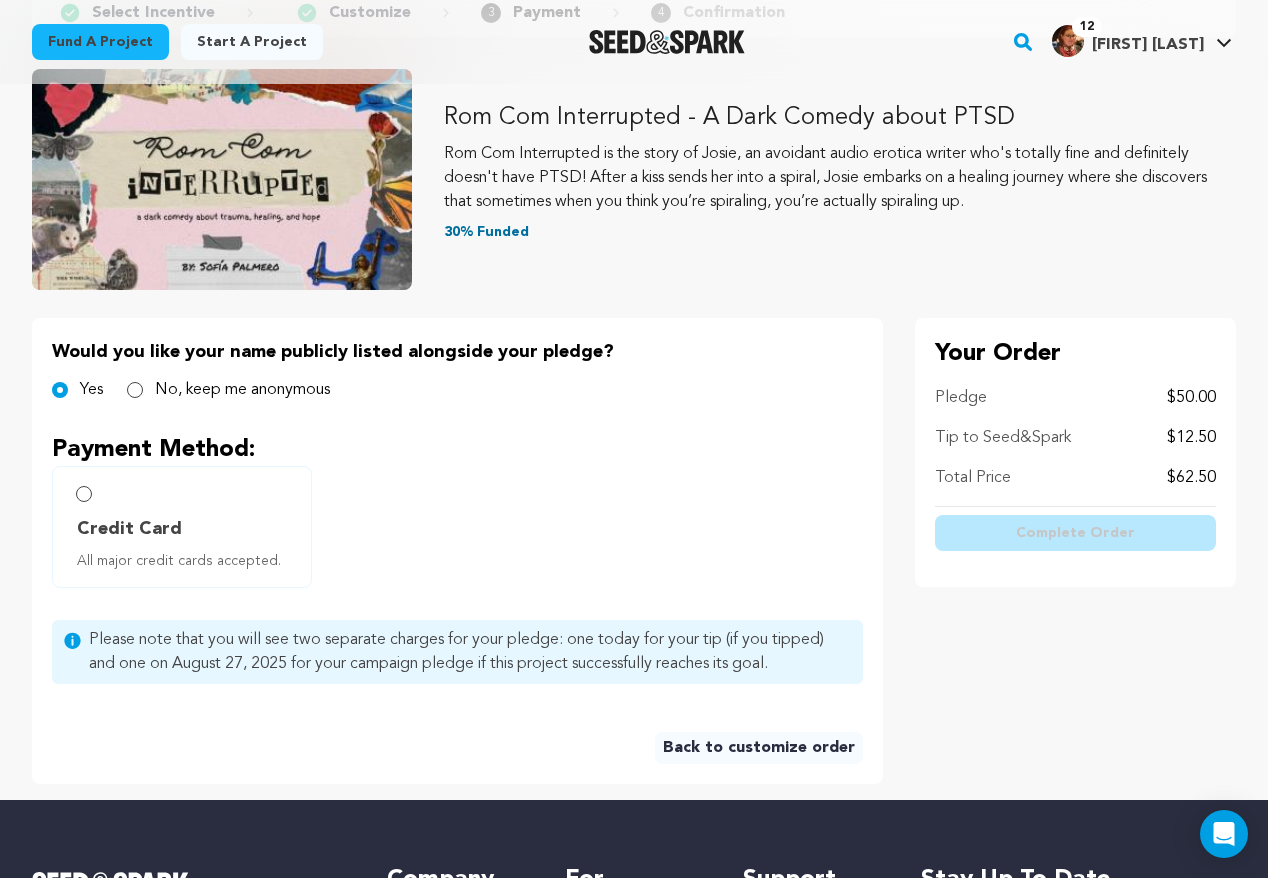 scroll, scrollTop: 166, scrollLeft: 0, axis: vertical 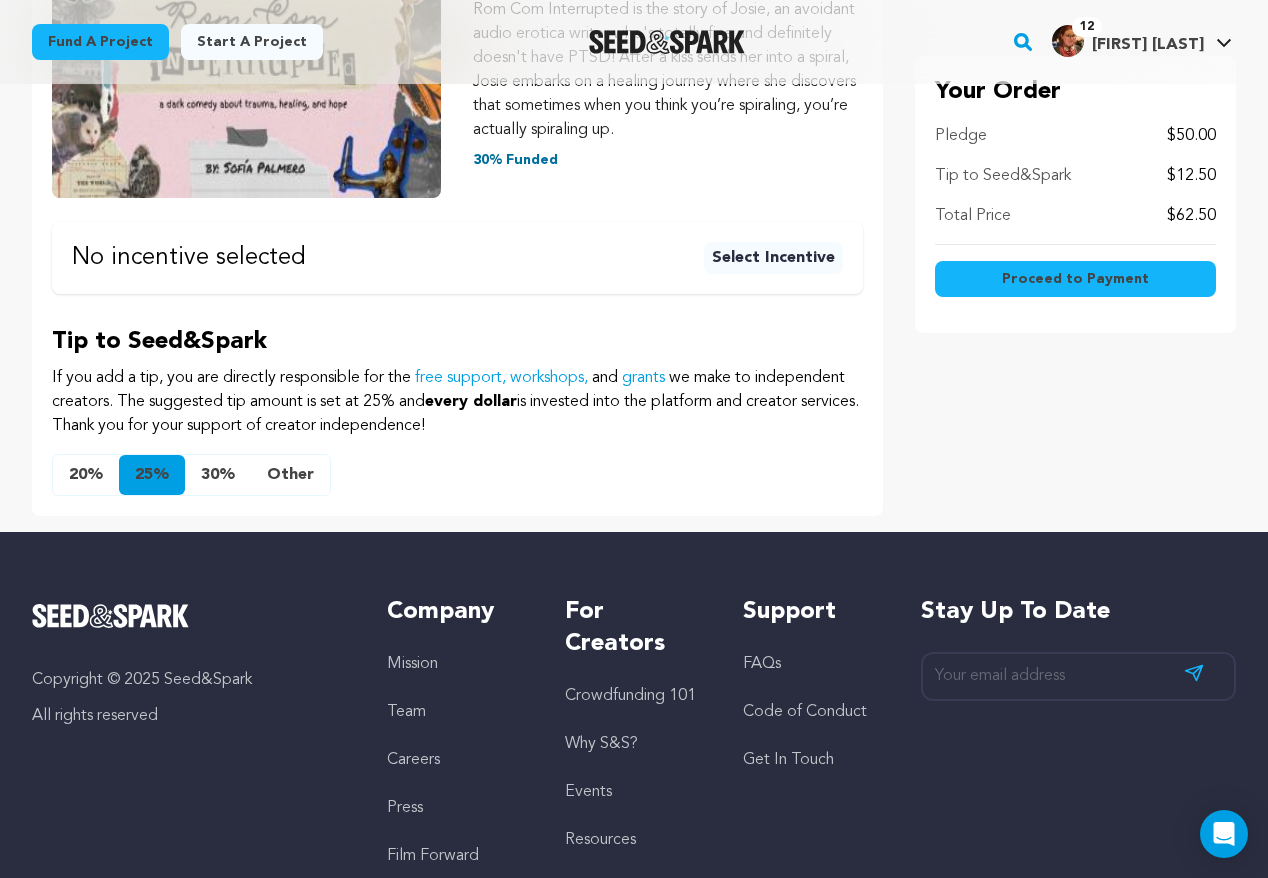 click on "Other" at bounding box center (290, 475) 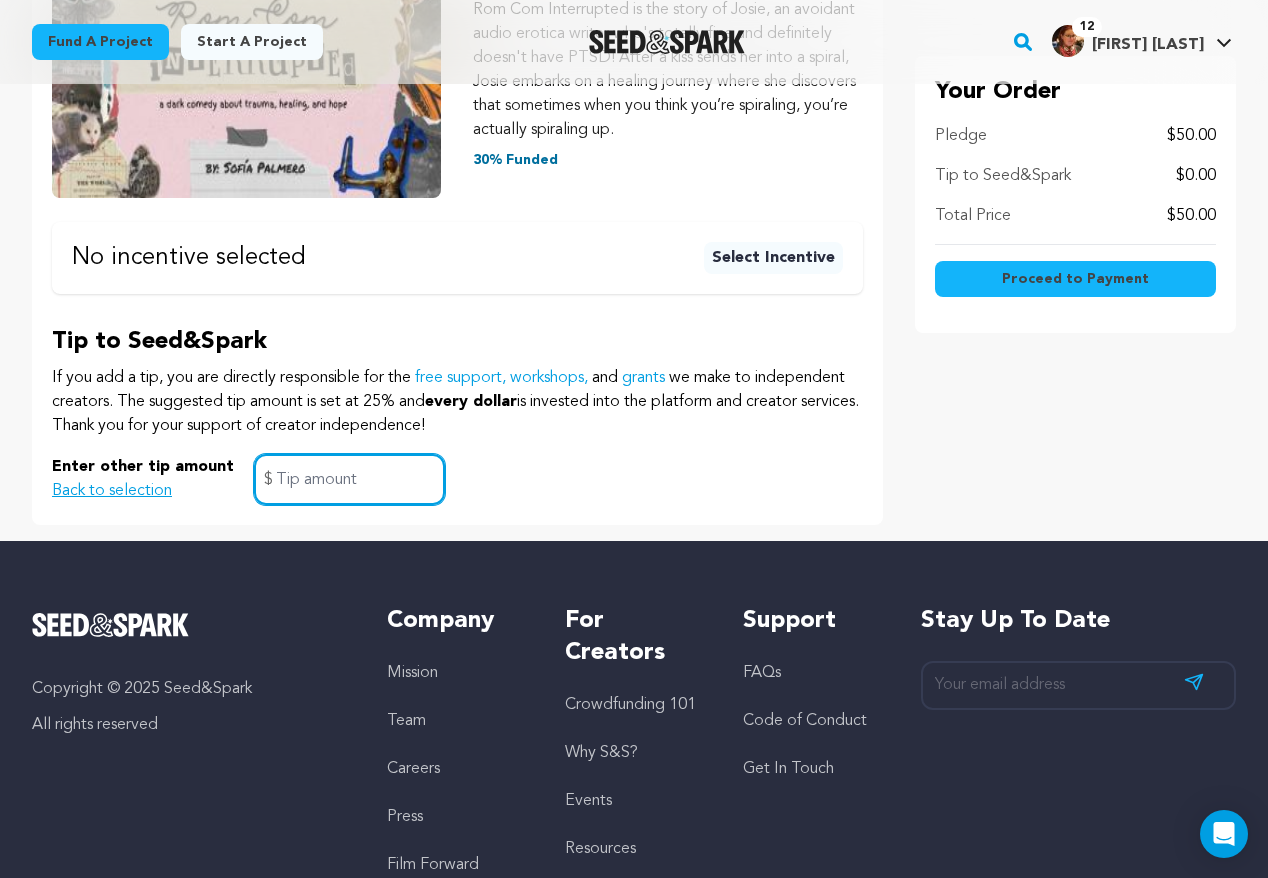 click at bounding box center (349, 479) 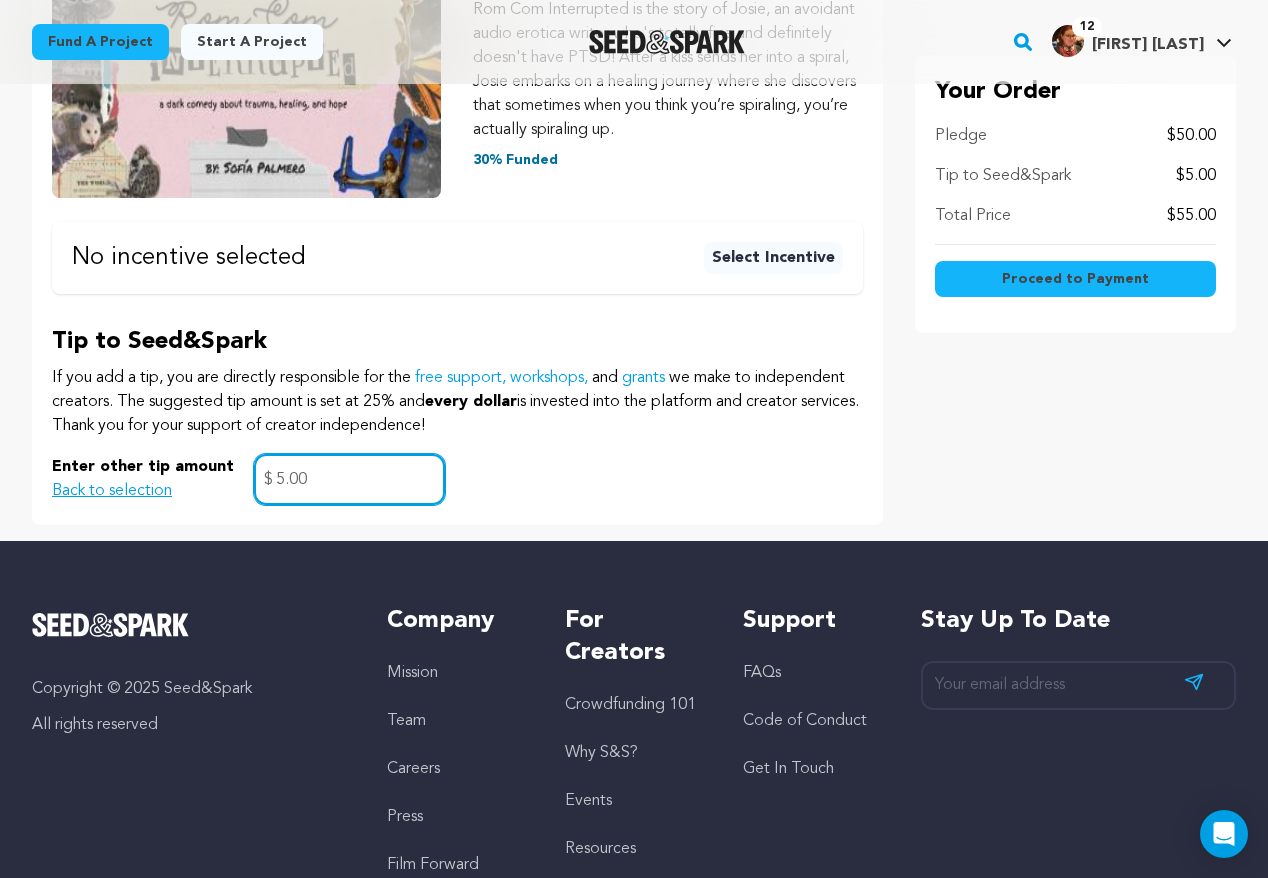 type on "5.00" 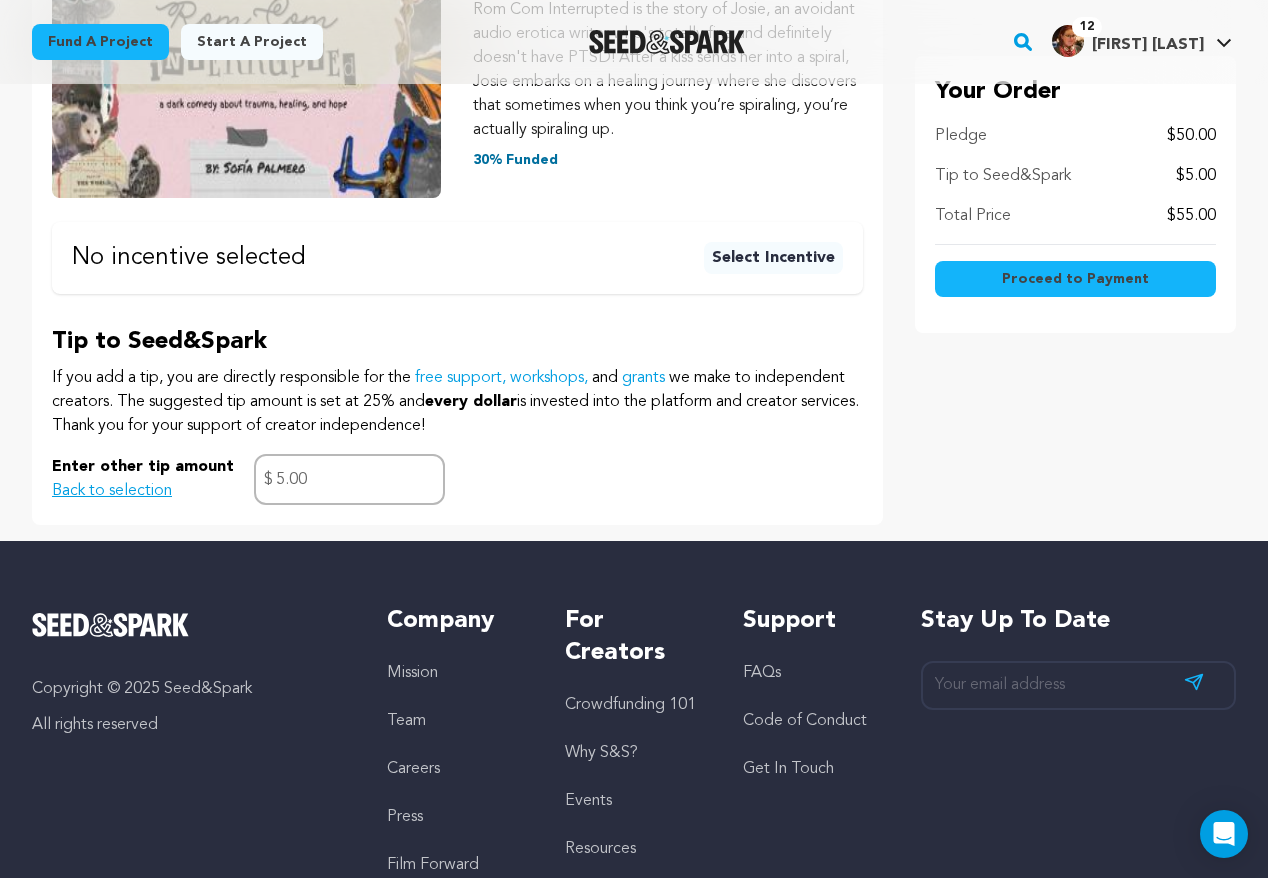 click on "Pledge Summary
Rom Com Interrupted - A Dark Comedy about PTSD
Rom Com Interrupted is the story of Josie, an avoidant audio erotica writer who's totally fine and definitely doesn't have PTSD! After a kiss sends her into a spiral, Josie embarks on a healing journey where she discovers that sometimes when you think you’re spiraling, you’re actually spiraling up.
30% Funded
No incentive selected Select Incentive" at bounding box center [457, 165] 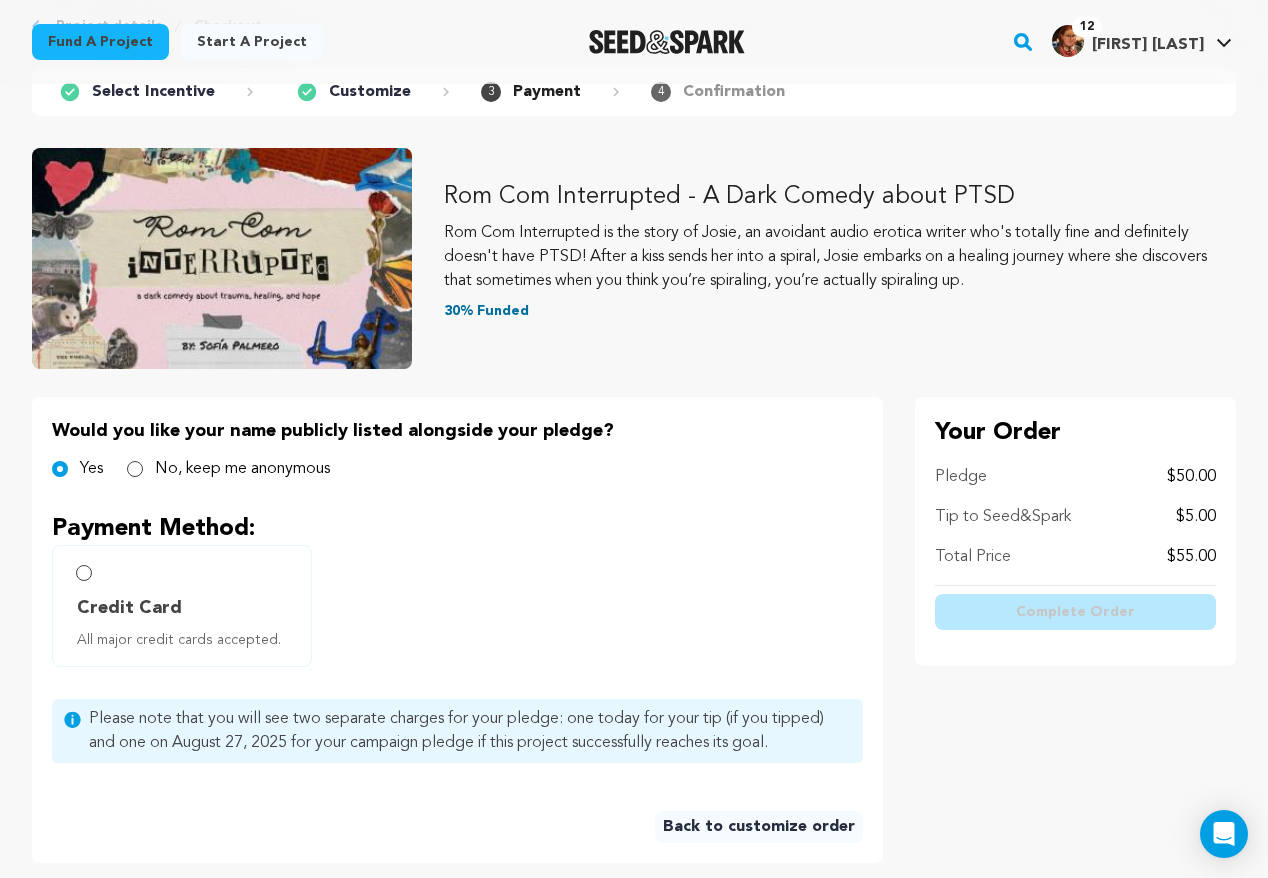 scroll, scrollTop: 295, scrollLeft: 0, axis: vertical 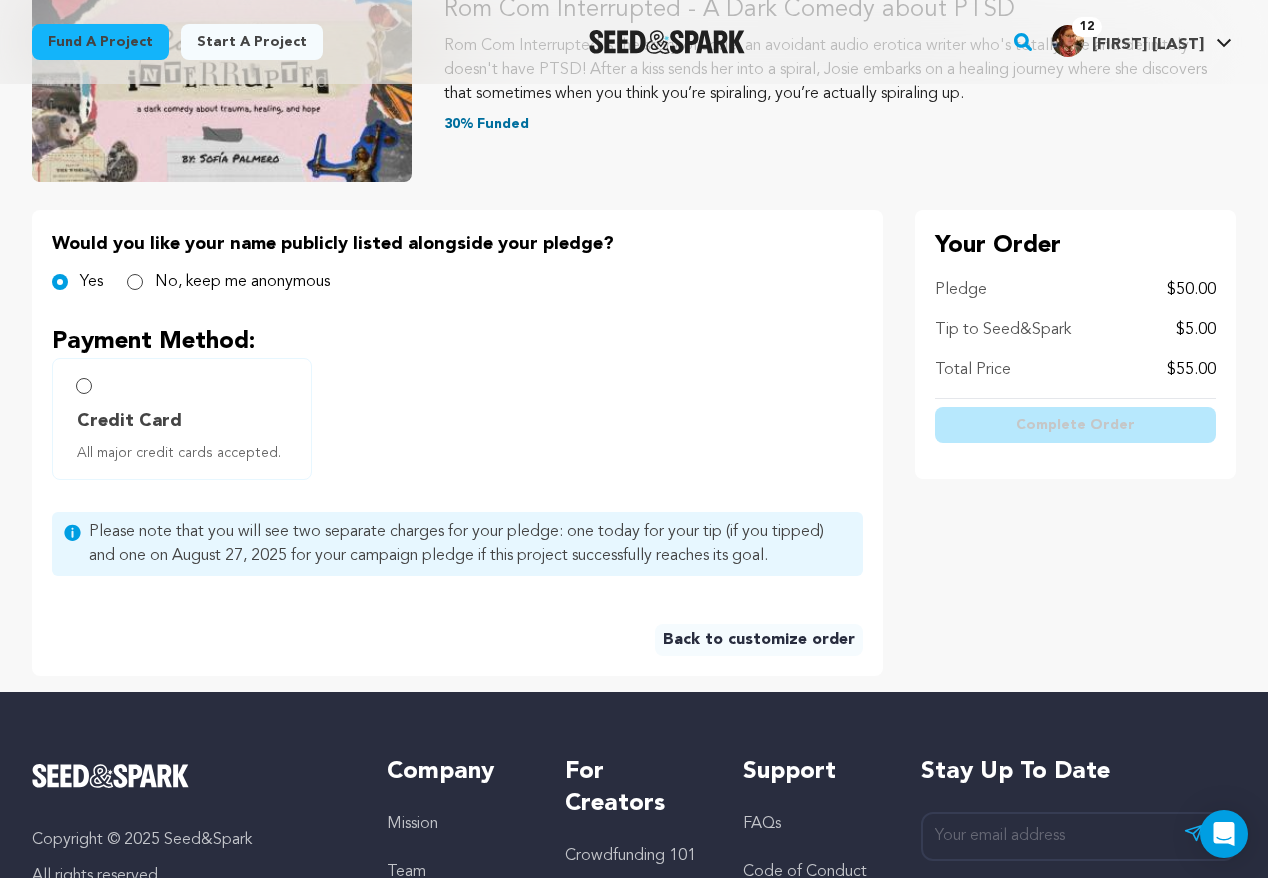 click on "Credit Card
All major credit cards accepted." at bounding box center (182, 419) 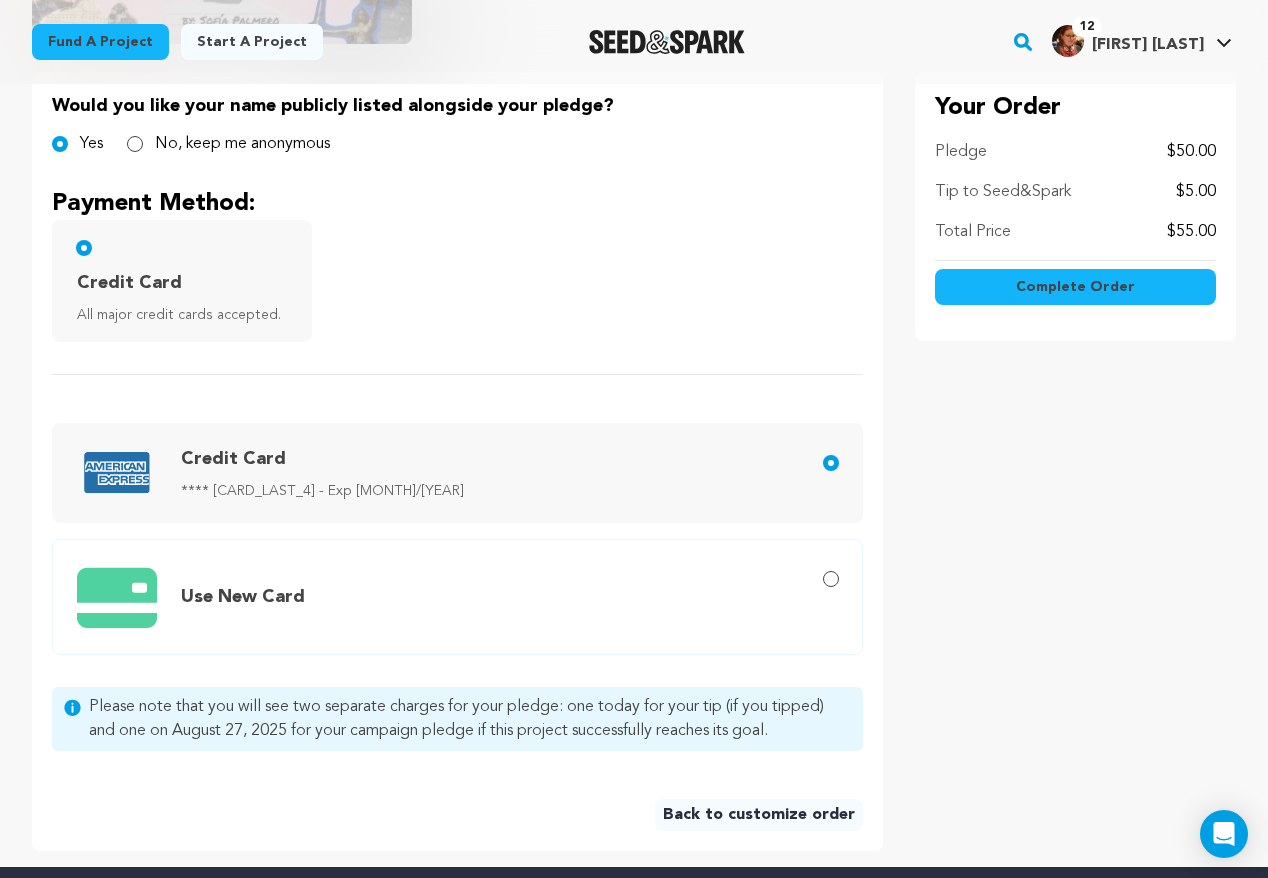 scroll, scrollTop: 437, scrollLeft: 0, axis: vertical 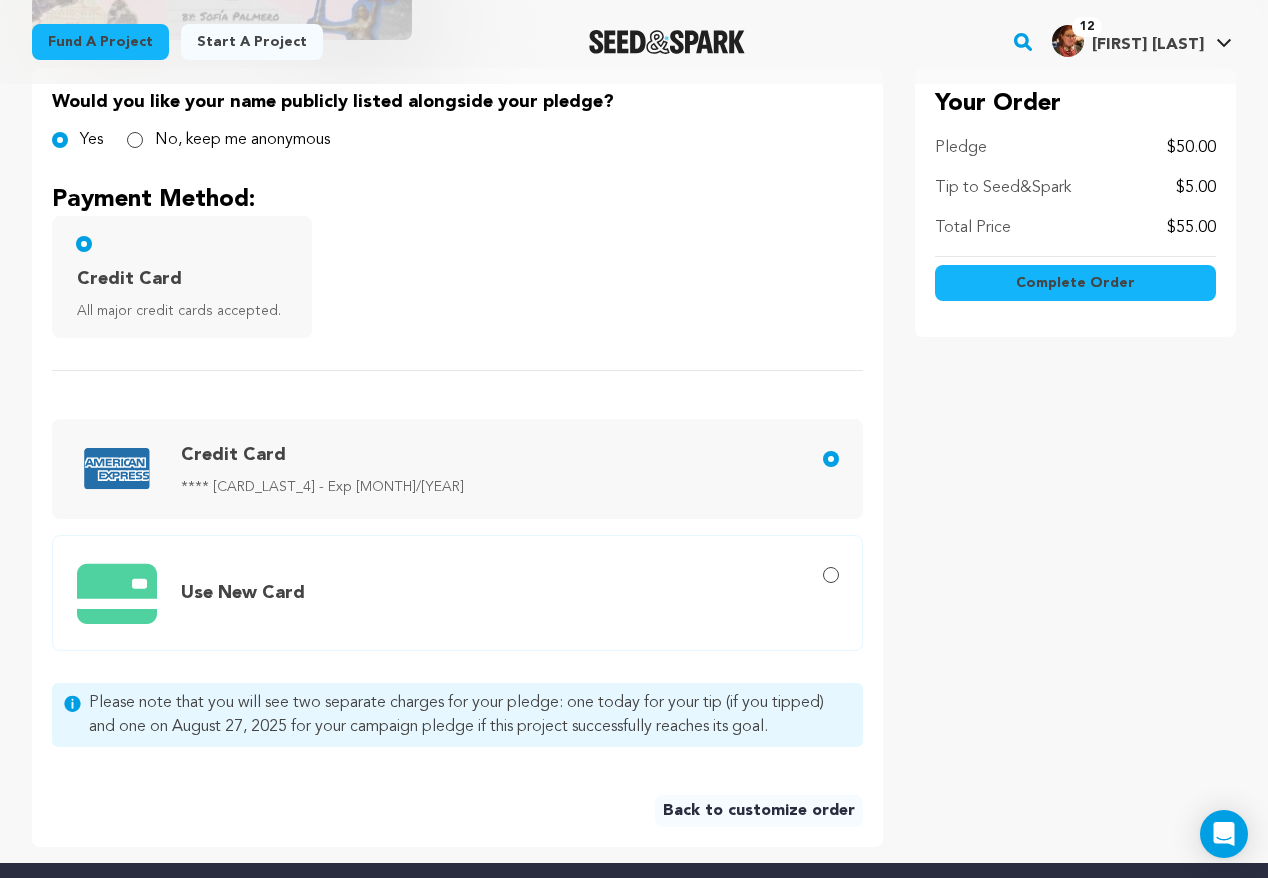 click on "Complete Order" at bounding box center [1075, 283] 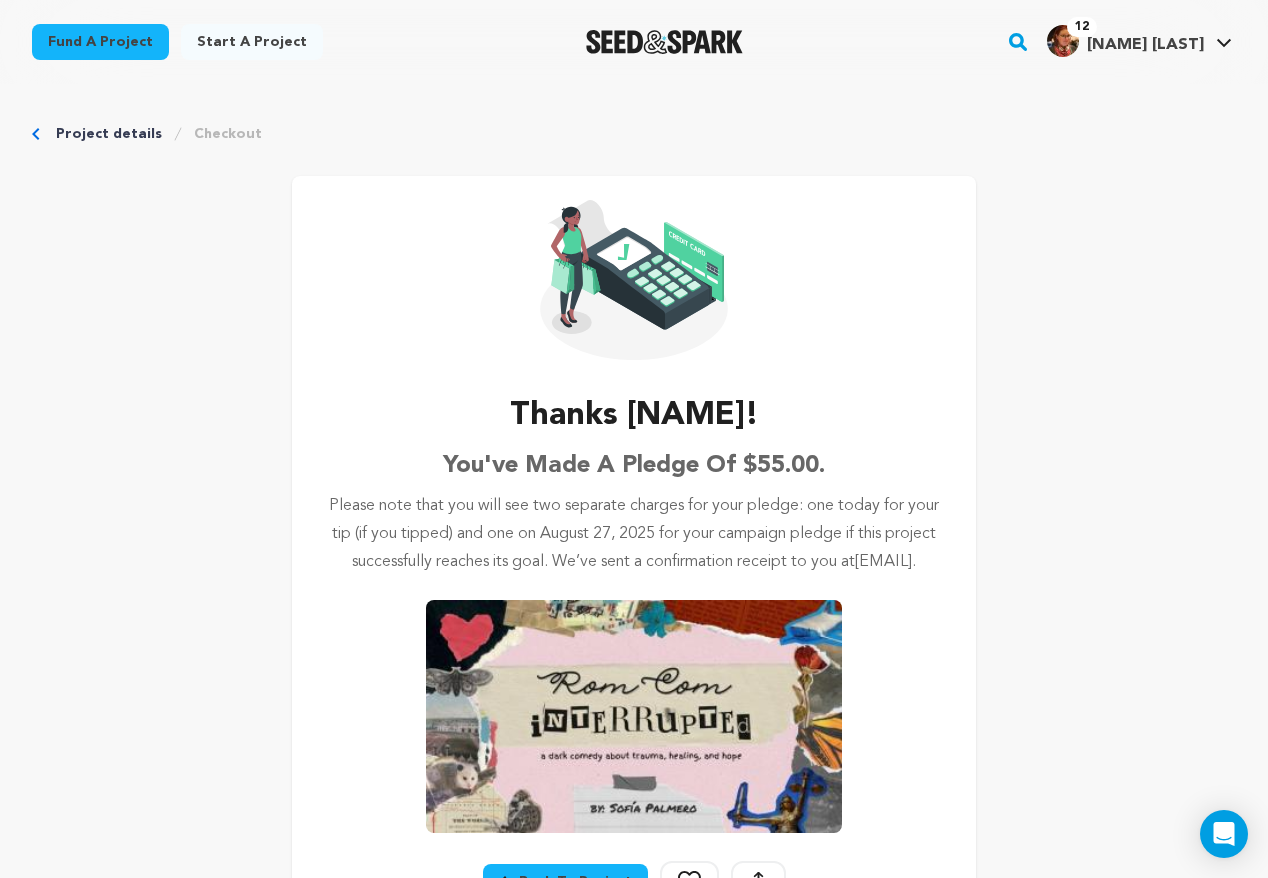 scroll, scrollTop: 155, scrollLeft: 0, axis: vertical 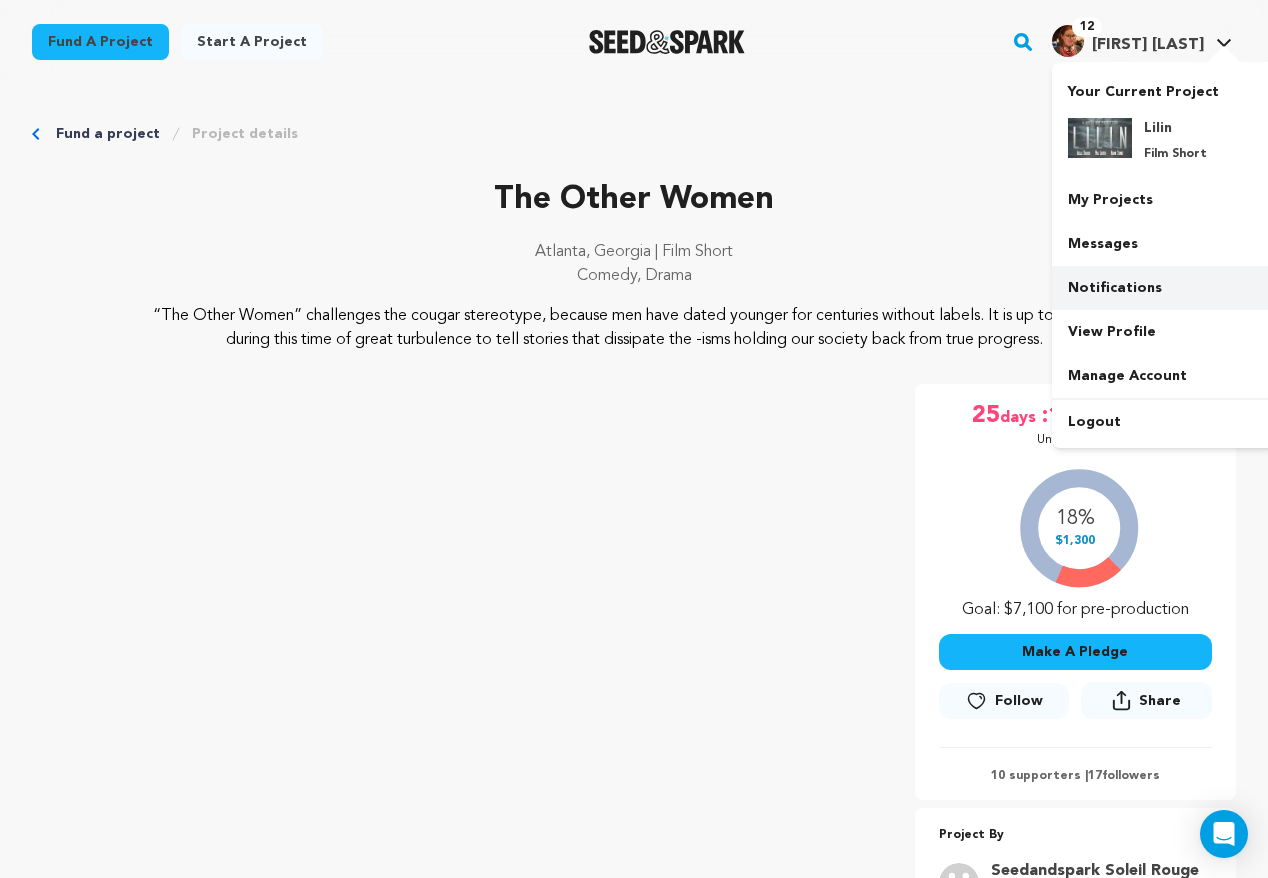 click on "Notifications" at bounding box center [1164, 288] 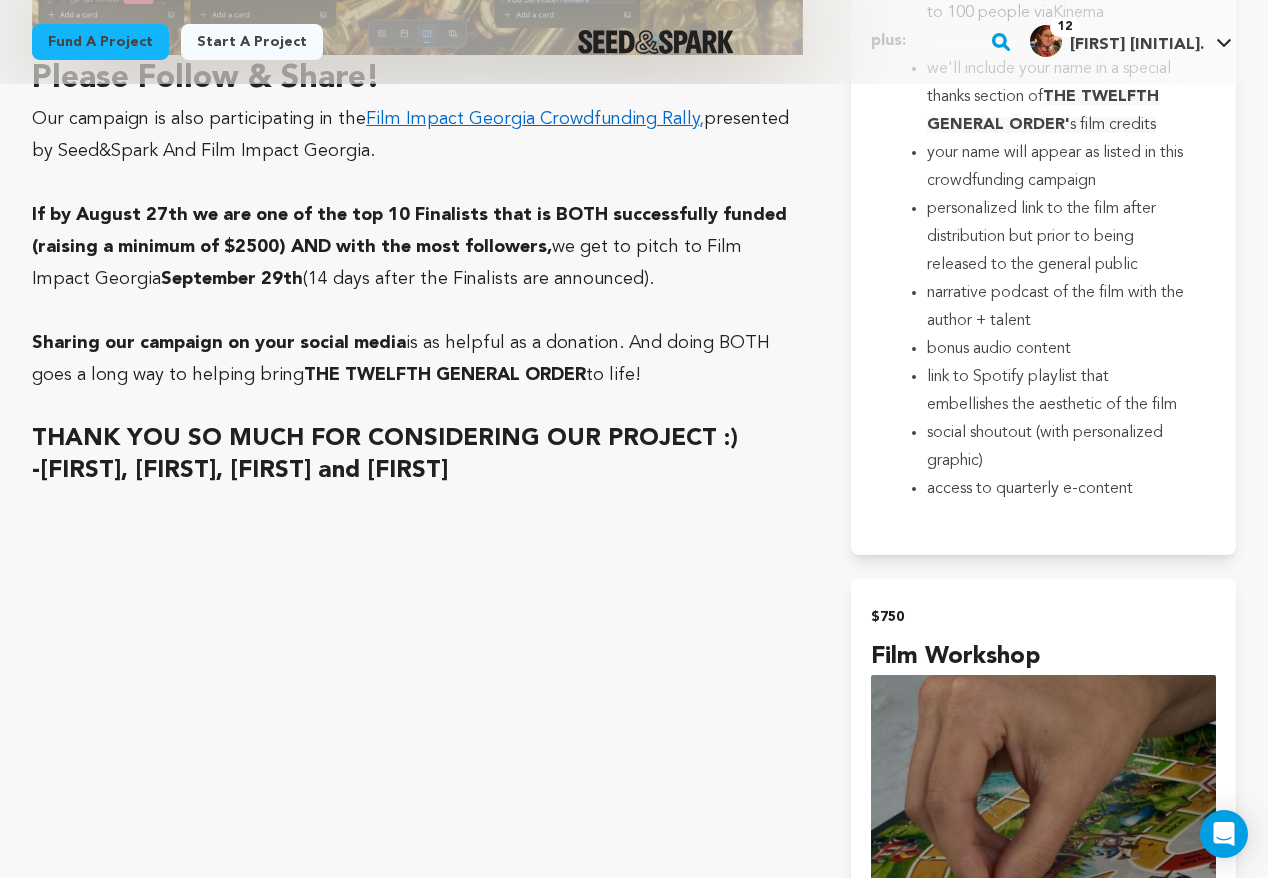 scroll, scrollTop: 6551, scrollLeft: 0, axis: vertical 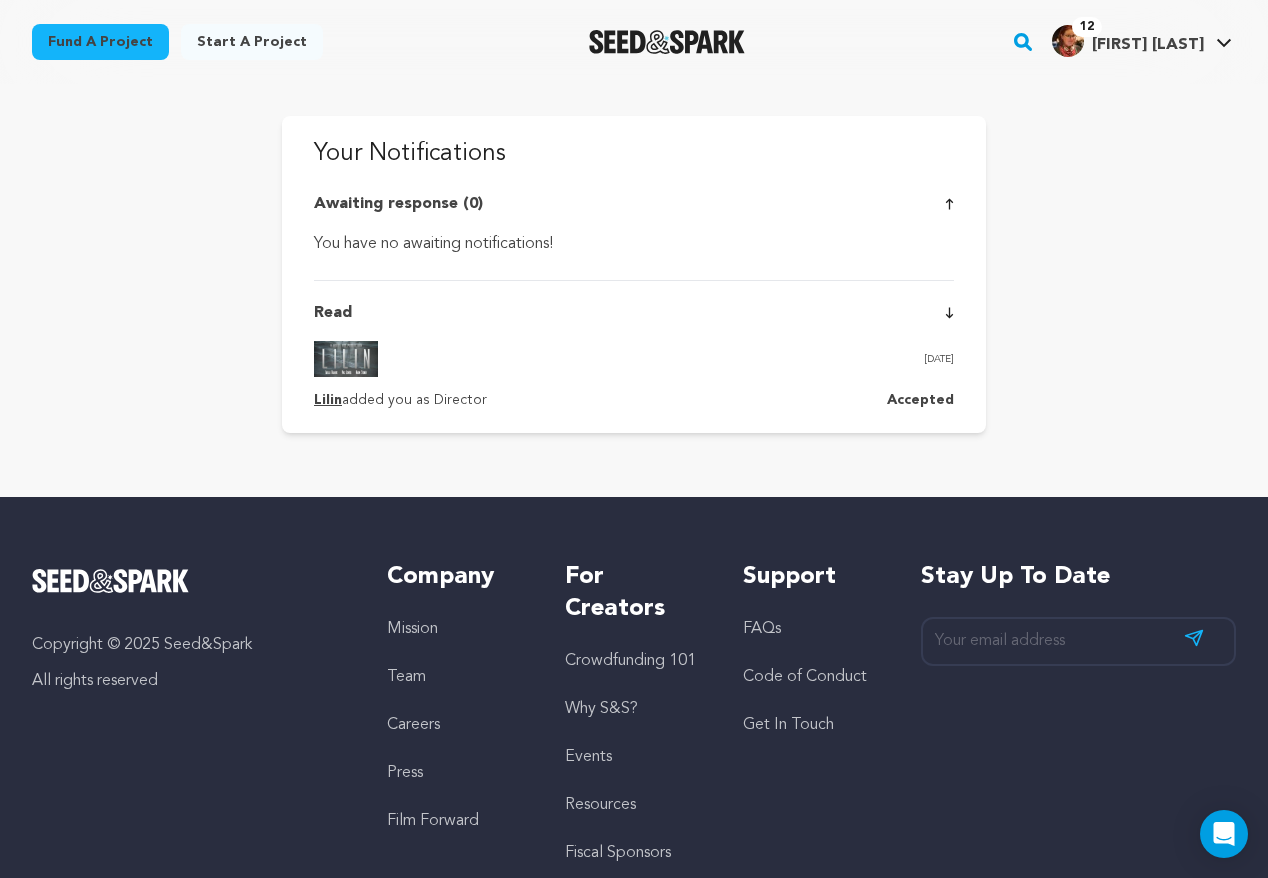 click on "Awaiting response (0)
You have no awaiting notifications!" at bounding box center (634, 224) 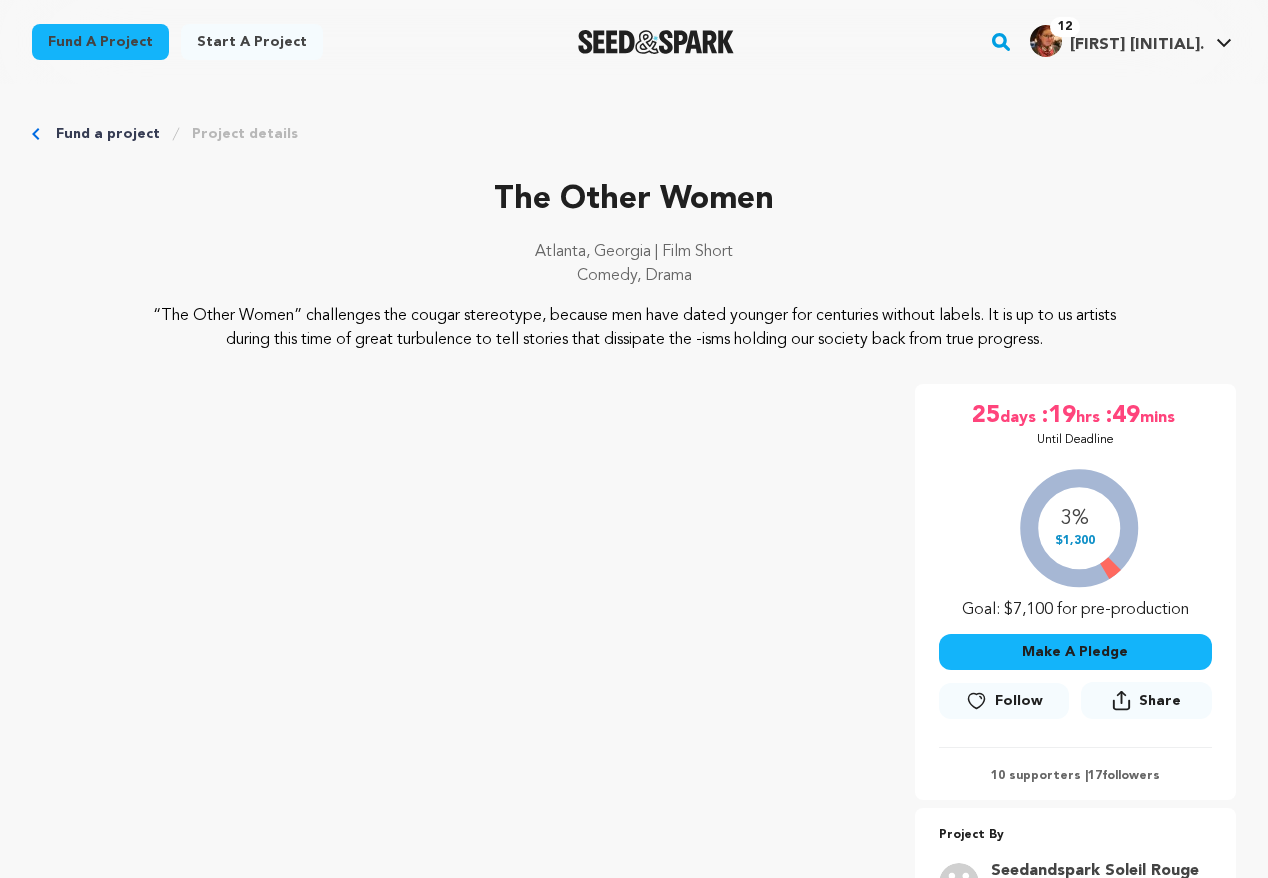 scroll, scrollTop: 0, scrollLeft: 0, axis: both 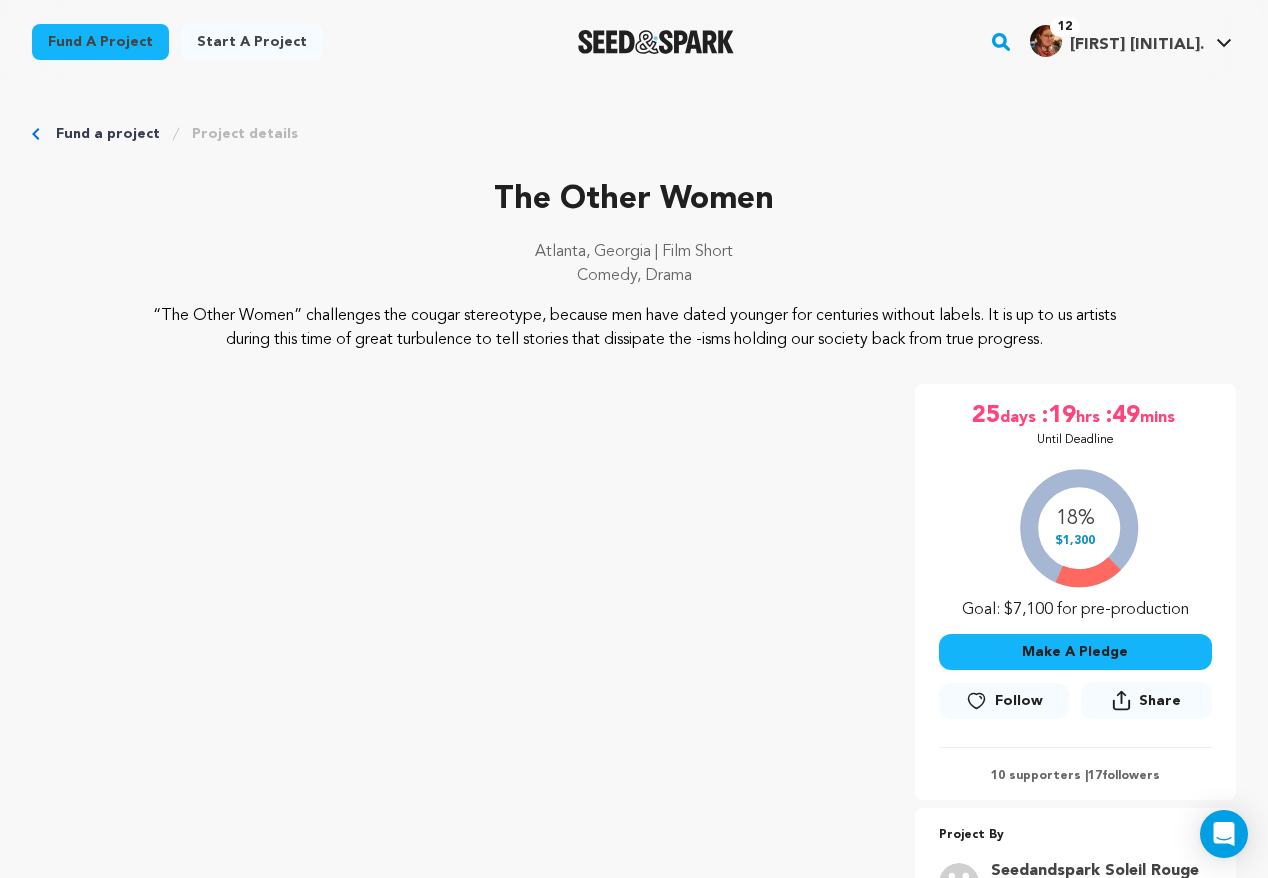 click on "The Other Women" at bounding box center (634, 200) 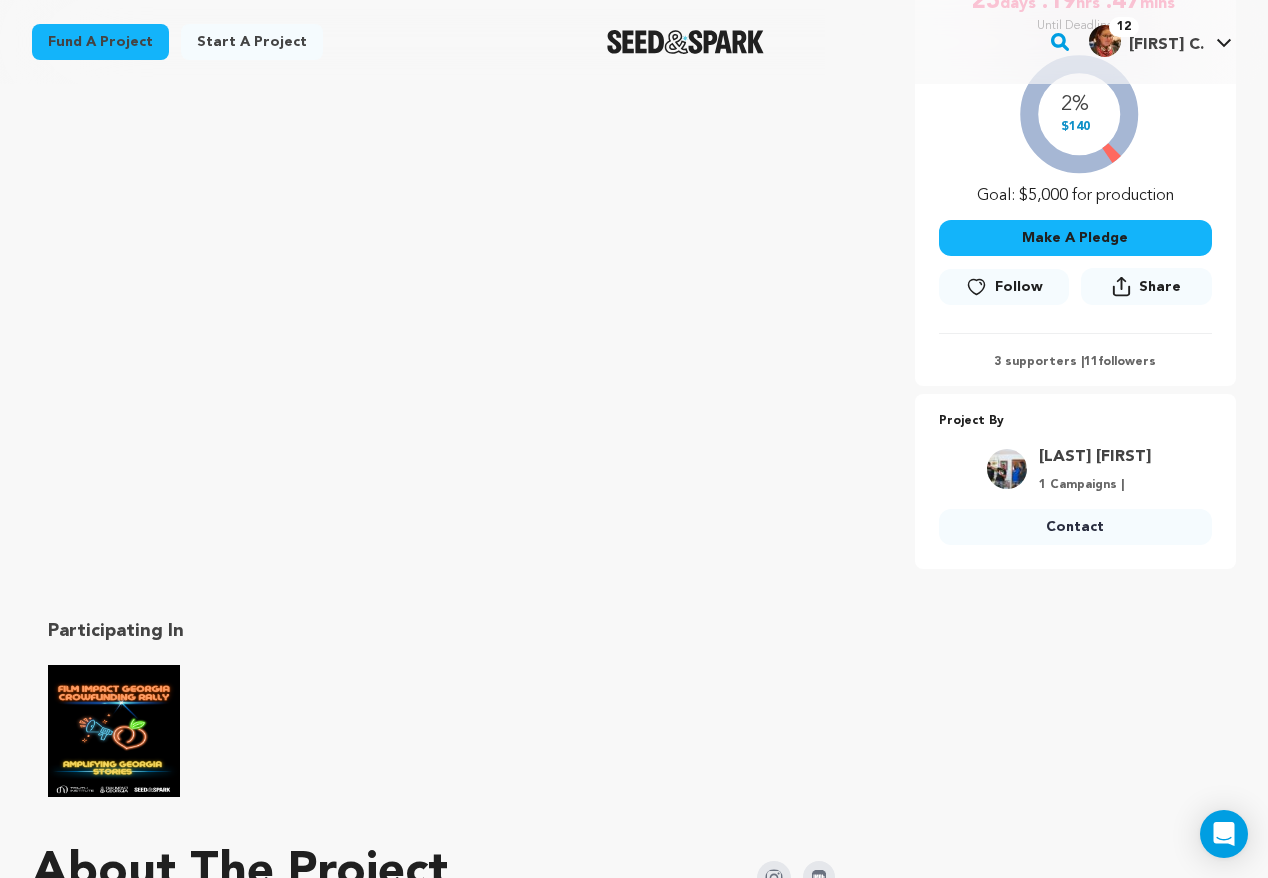 scroll, scrollTop: 407, scrollLeft: 0, axis: vertical 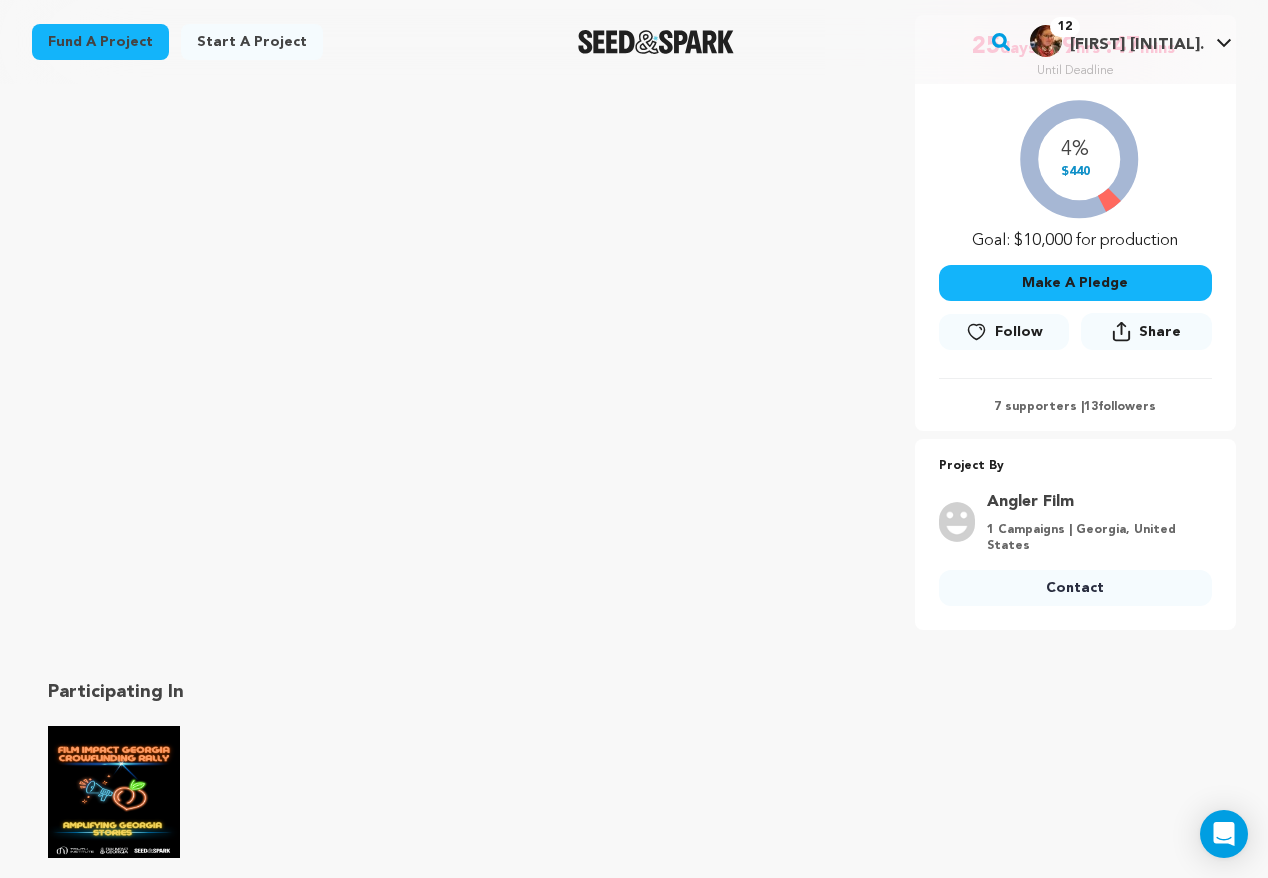 click on "Follow" at bounding box center [1019, 332] 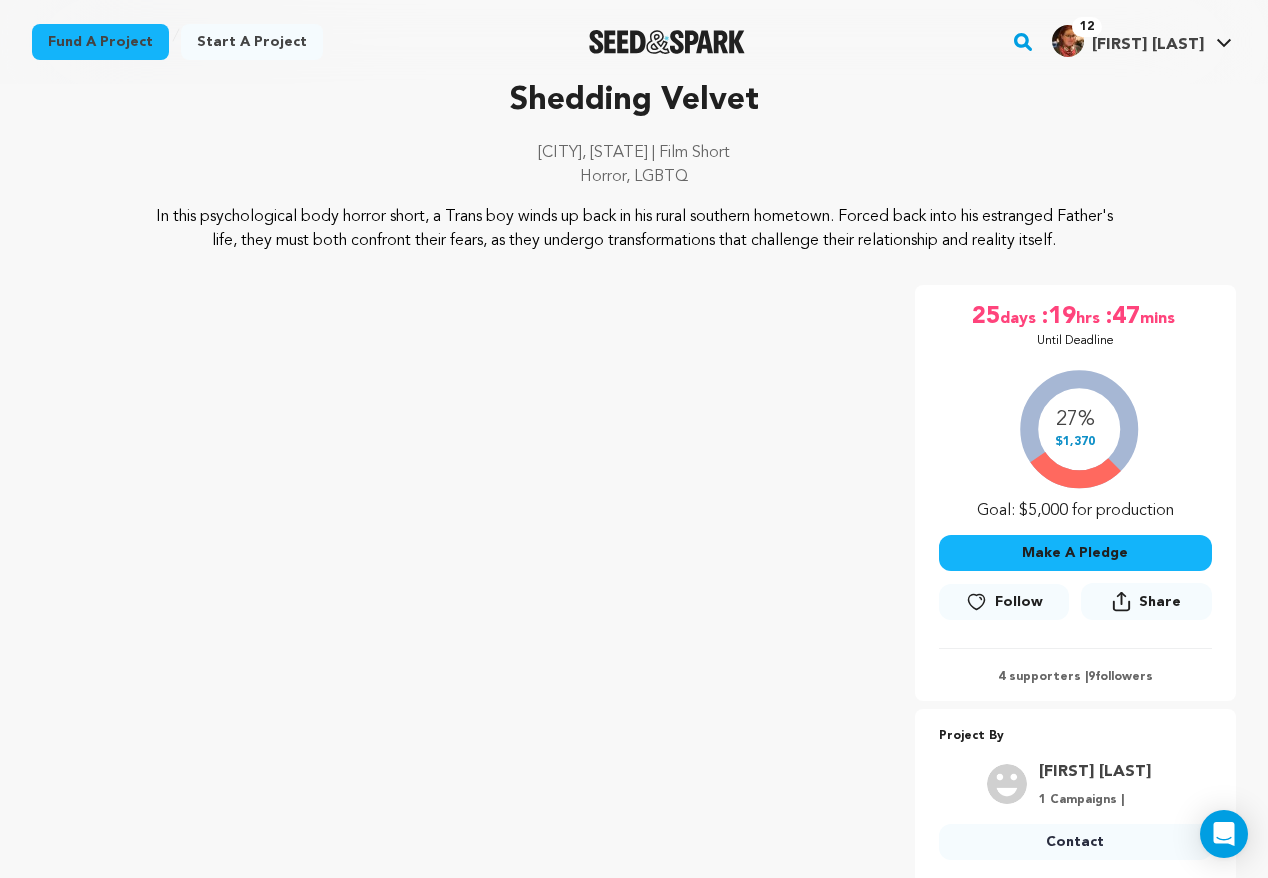 scroll, scrollTop: 124, scrollLeft: 0, axis: vertical 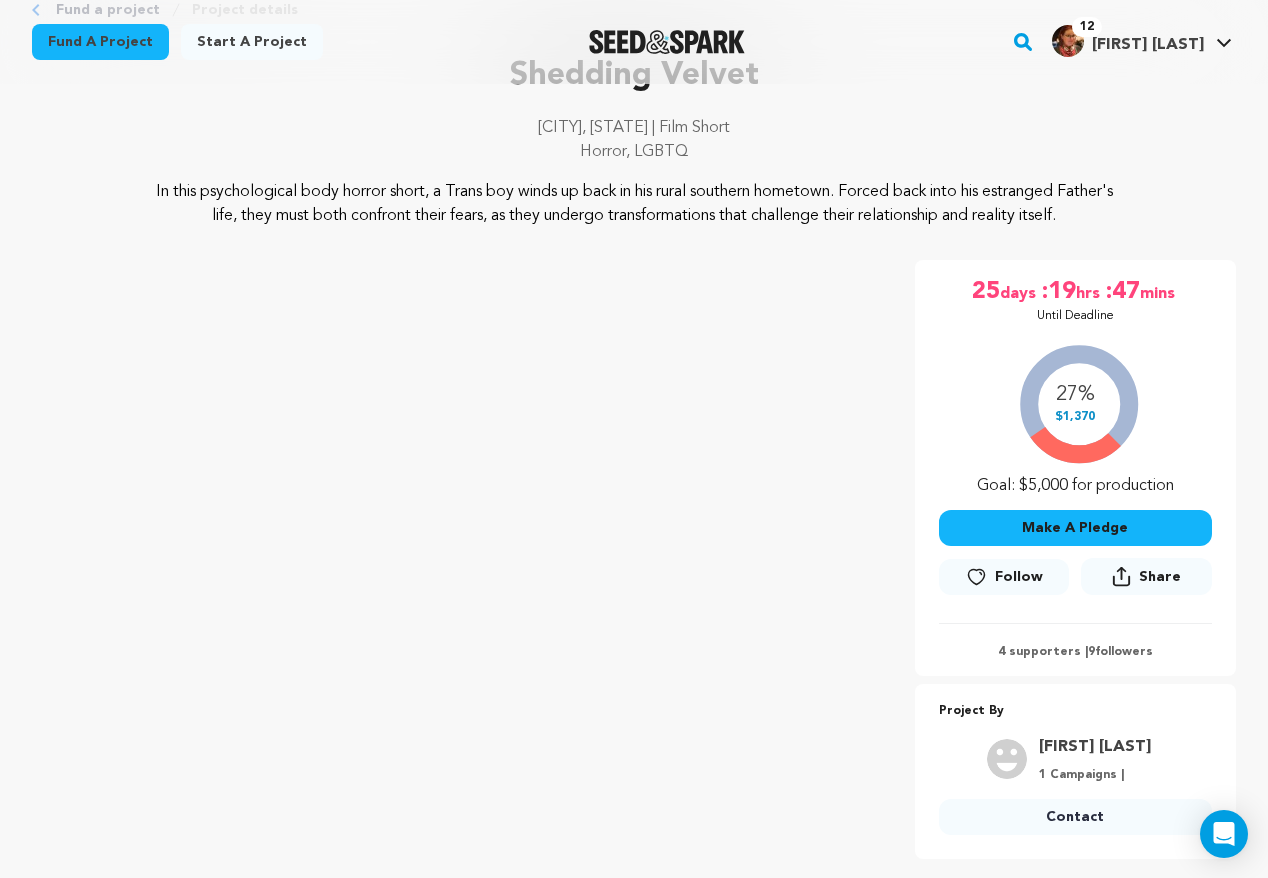 click on "Follow" at bounding box center (1019, 577) 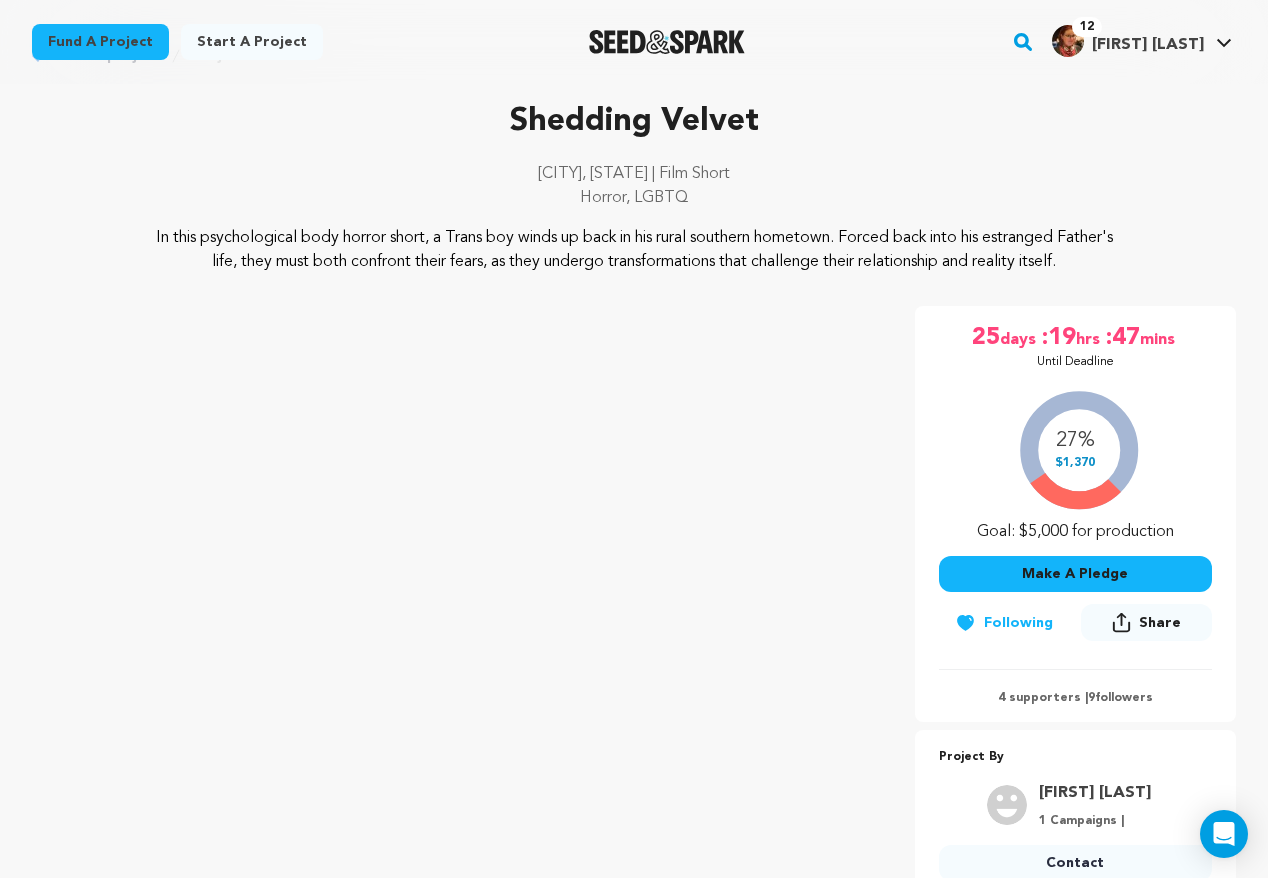 scroll, scrollTop: 42, scrollLeft: 0, axis: vertical 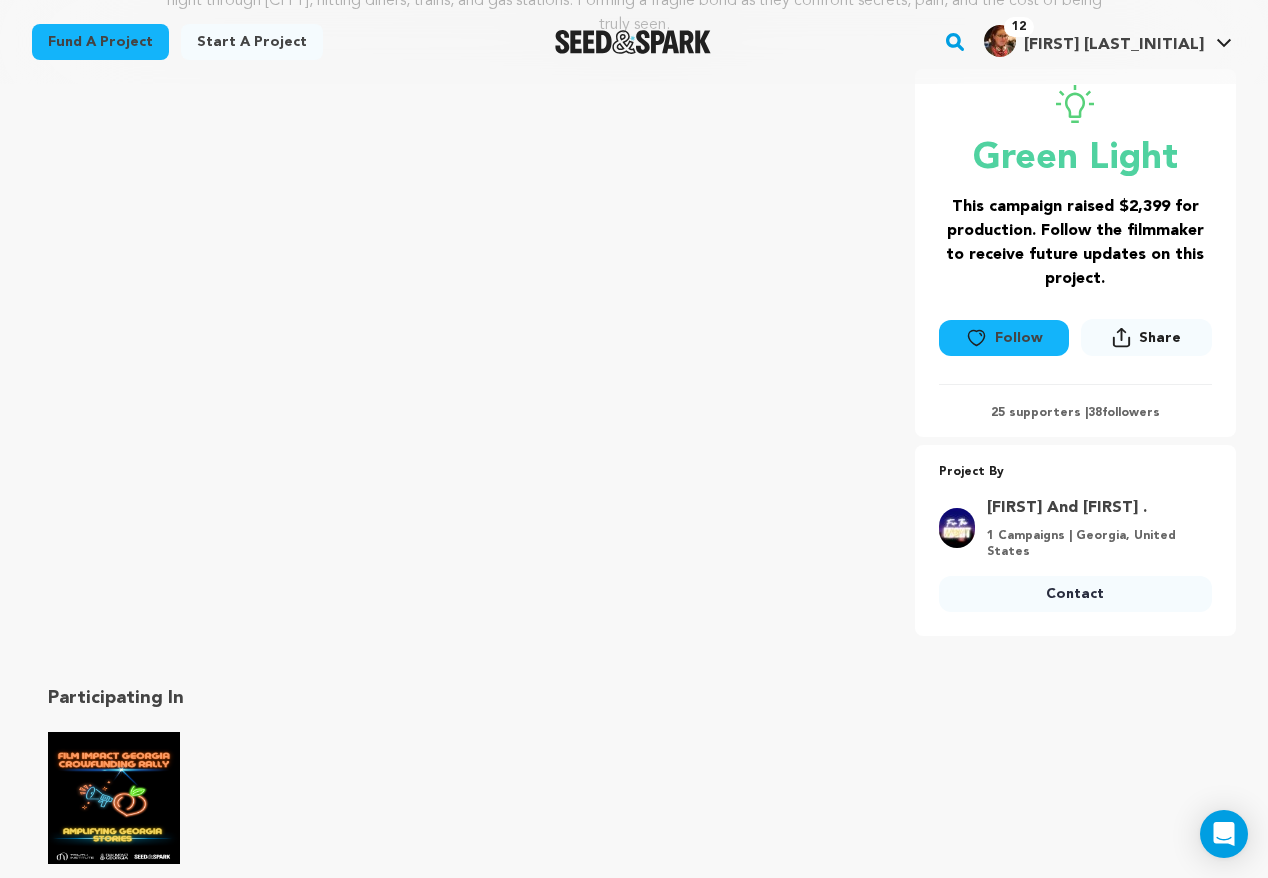 click on "Follow" at bounding box center [1004, 338] 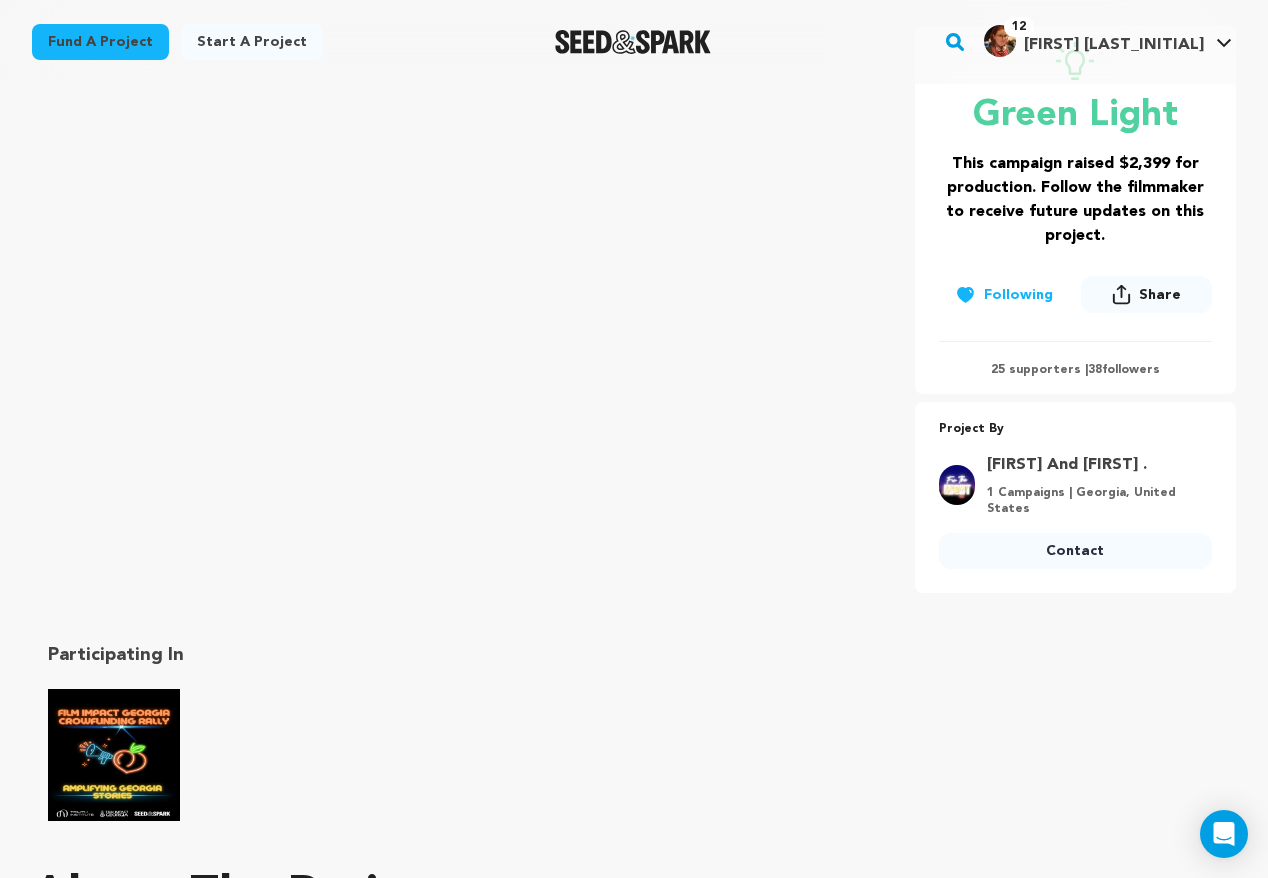 scroll, scrollTop: 386, scrollLeft: 0, axis: vertical 